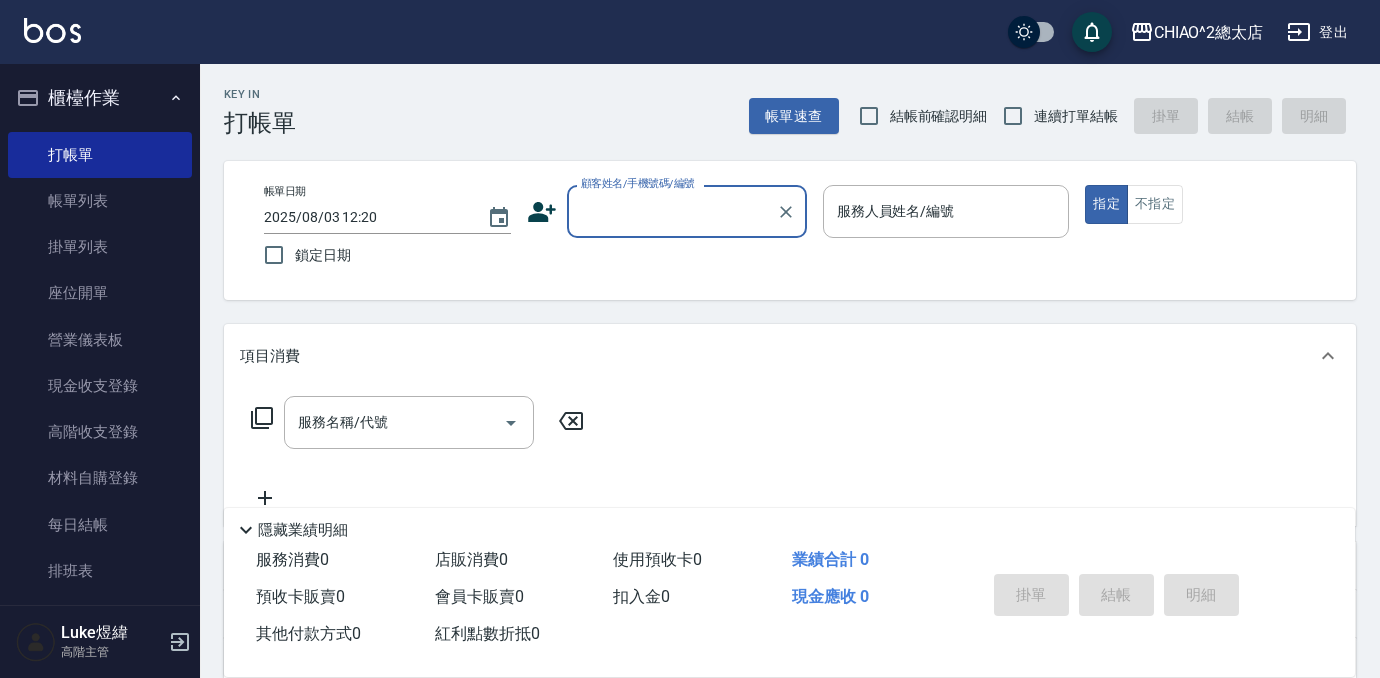 scroll, scrollTop: 0, scrollLeft: 0, axis: both 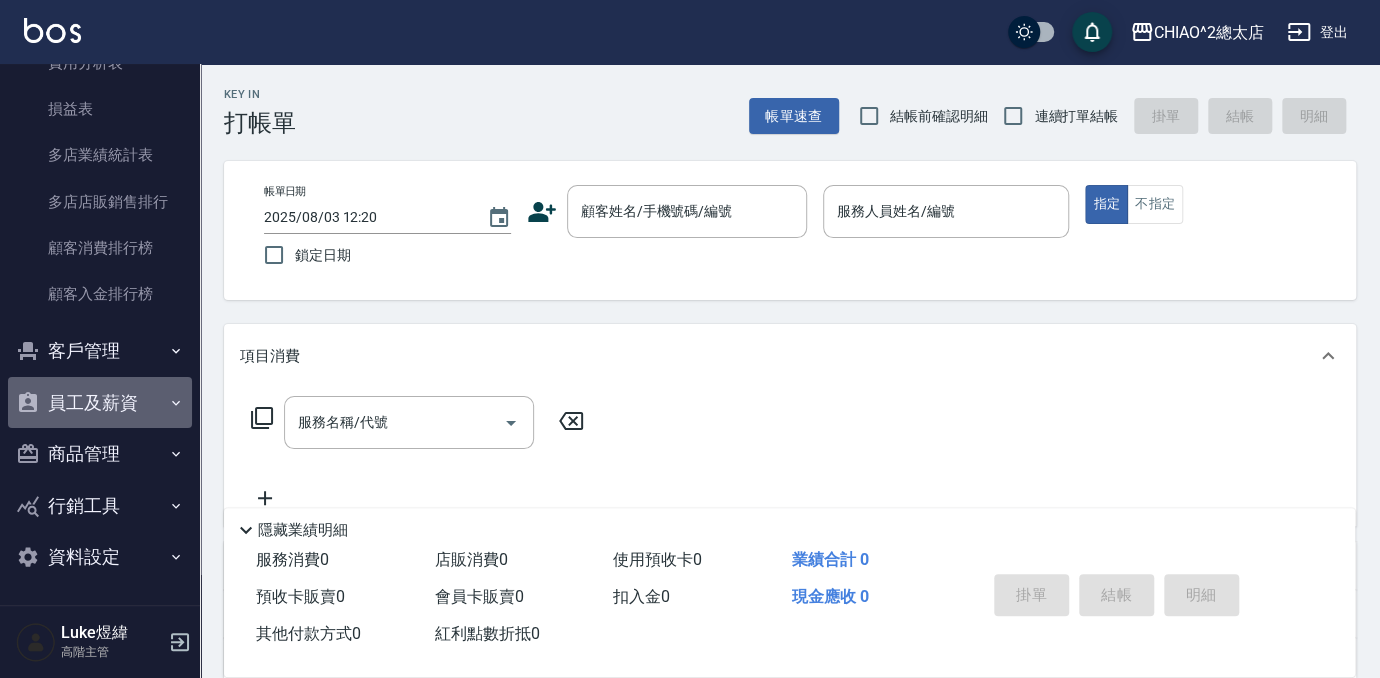 click on "員工及薪資" at bounding box center (100, 403) 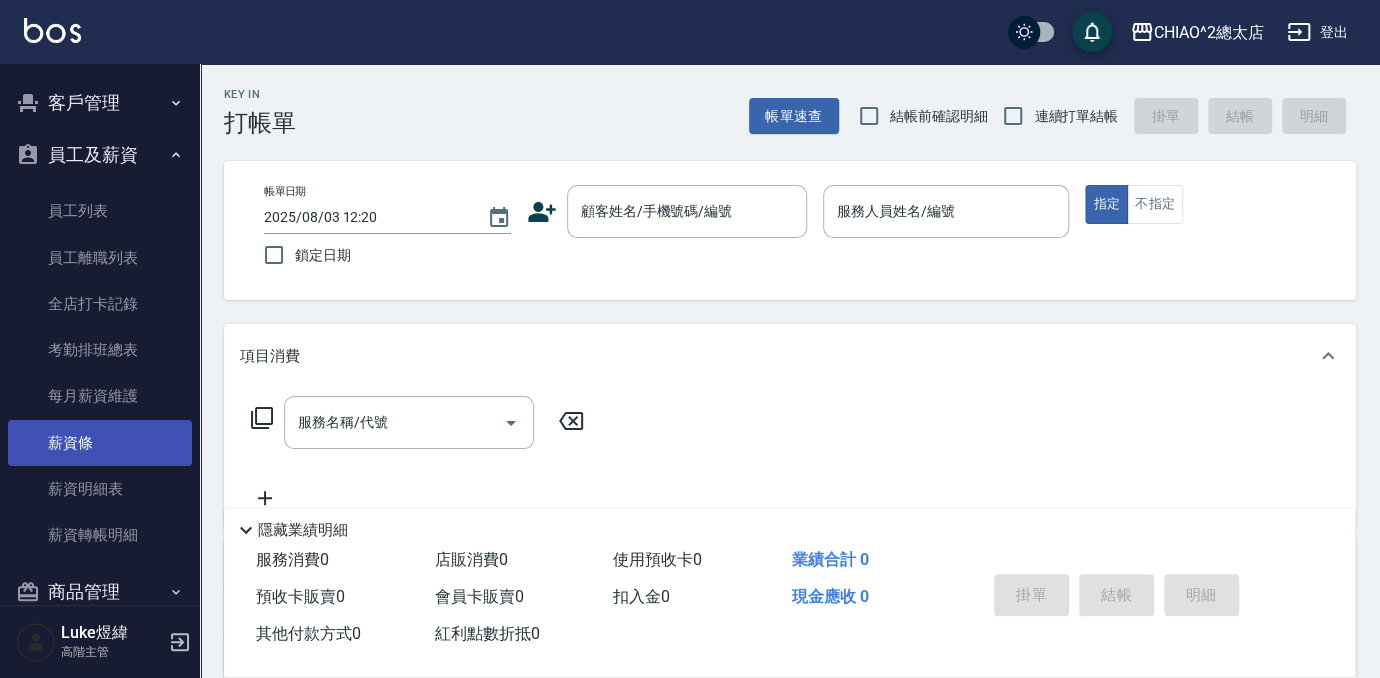 scroll, scrollTop: 2841, scrollLeft: 0, axis: vertical 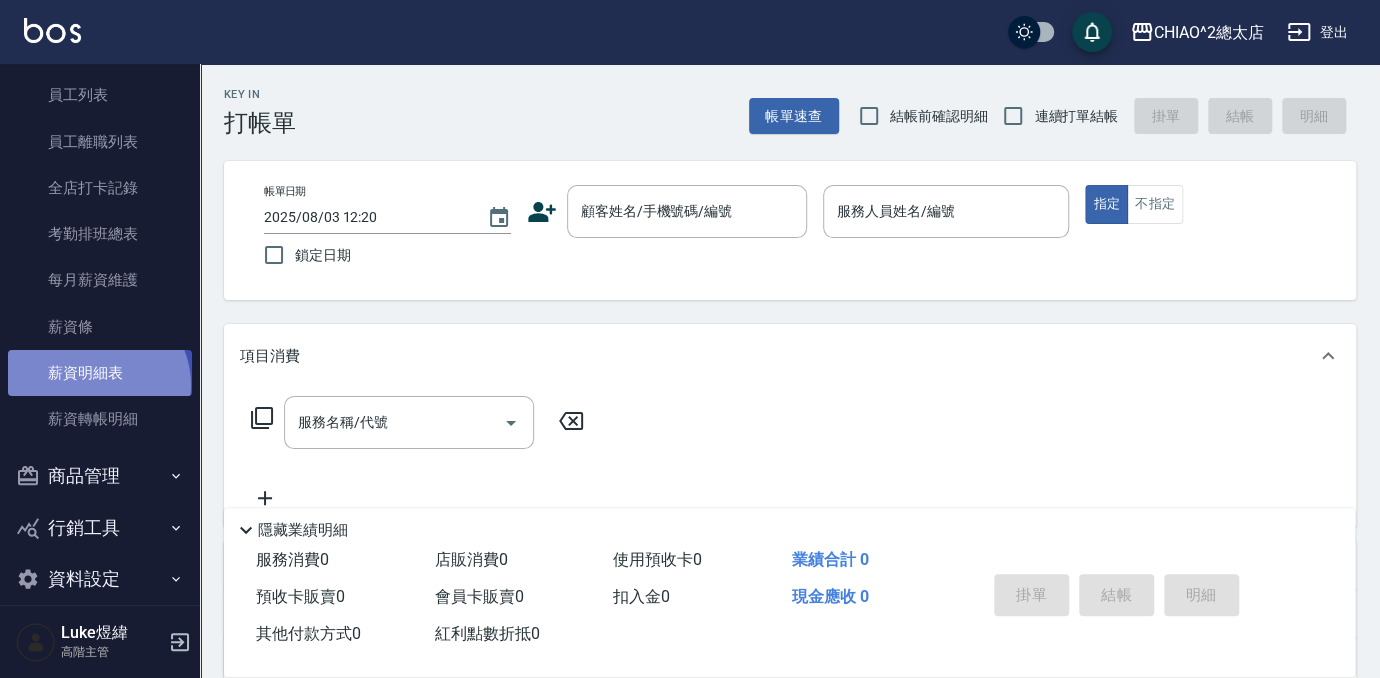 click on "薪資明細表" at bounding box center [100, 373] 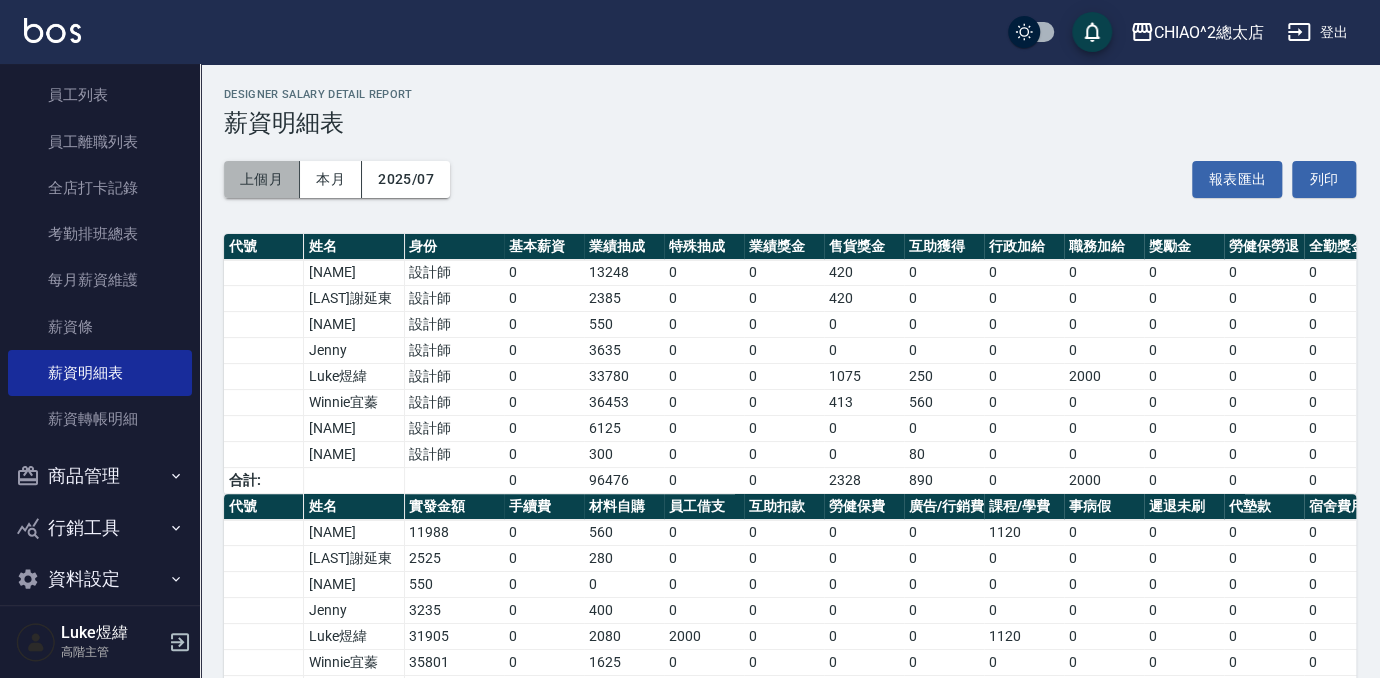 click on "上個月" at bounding box center [262, 179] 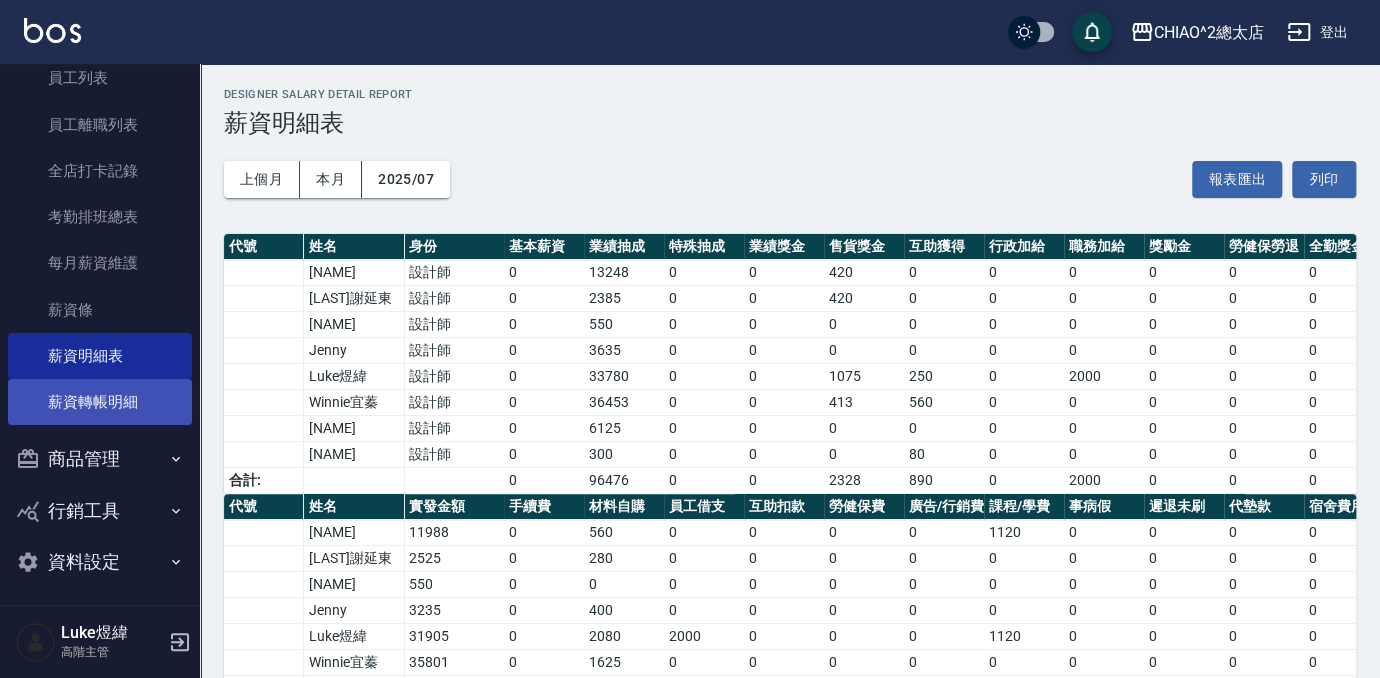 scroll, scrollTop: 2864, scrollLeft: 0, axis: vertical 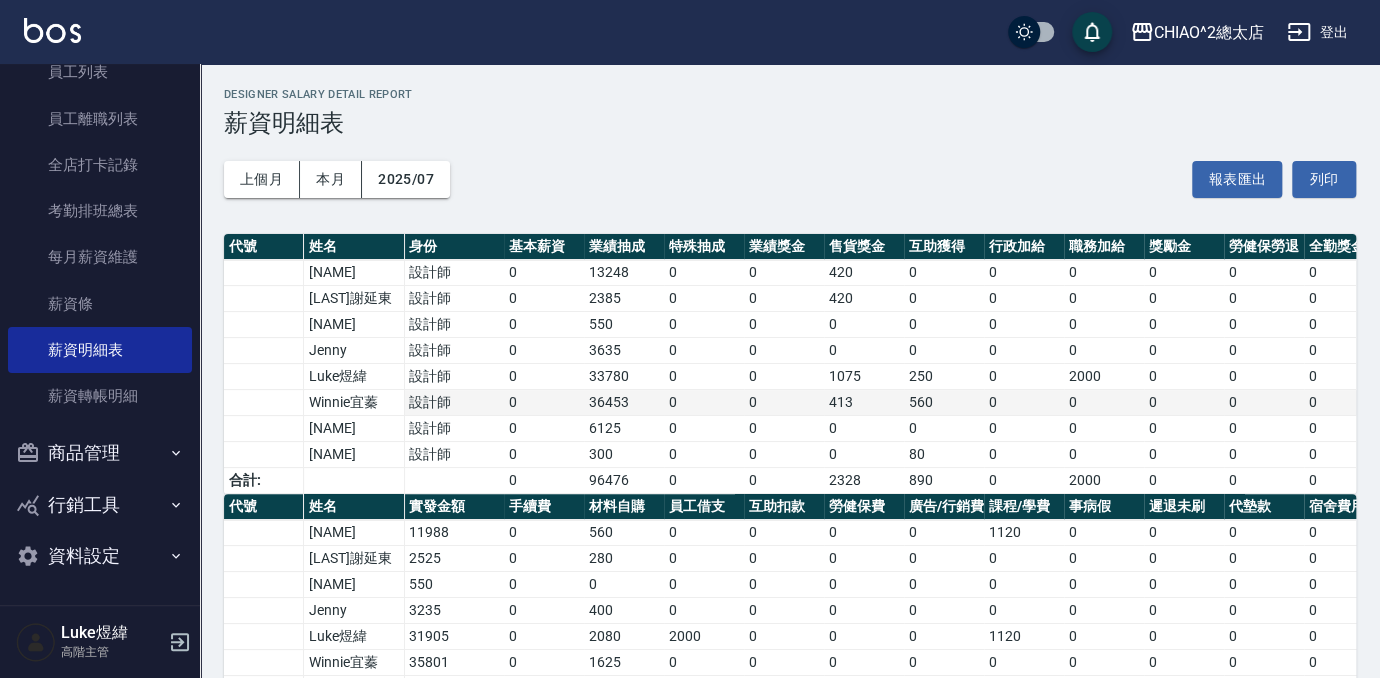 click on "[FIRST] [LAST]" at bounding box center [354, 403] 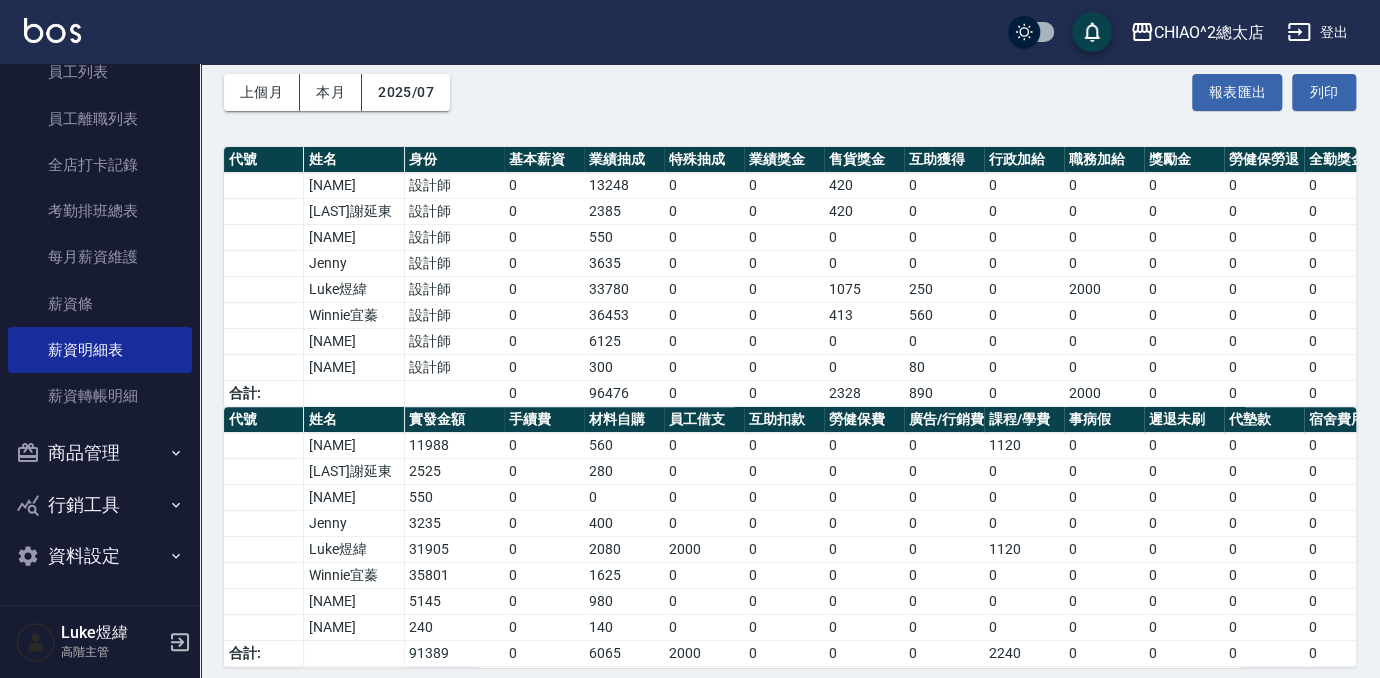 scroll, scrollTop: 90, scrollLeft: 0, axis: vertical 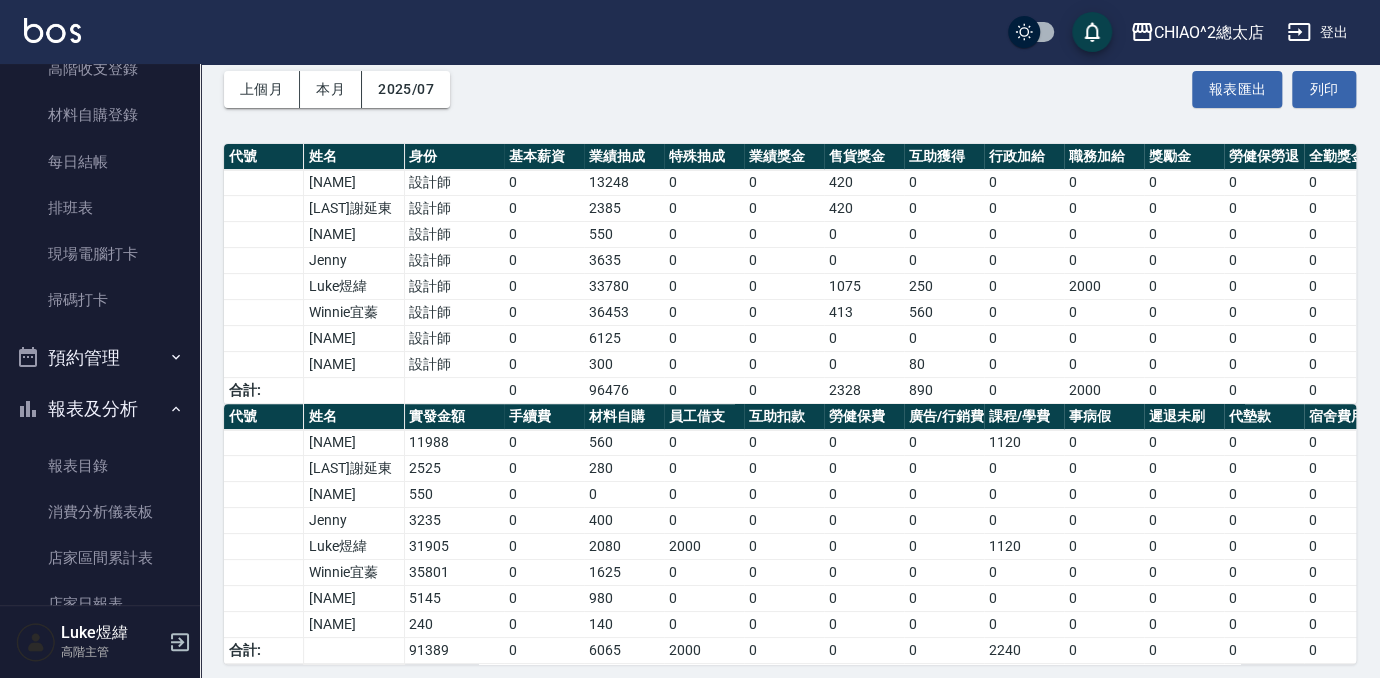 click on "報表及分析" at bounding box center [100, 409] 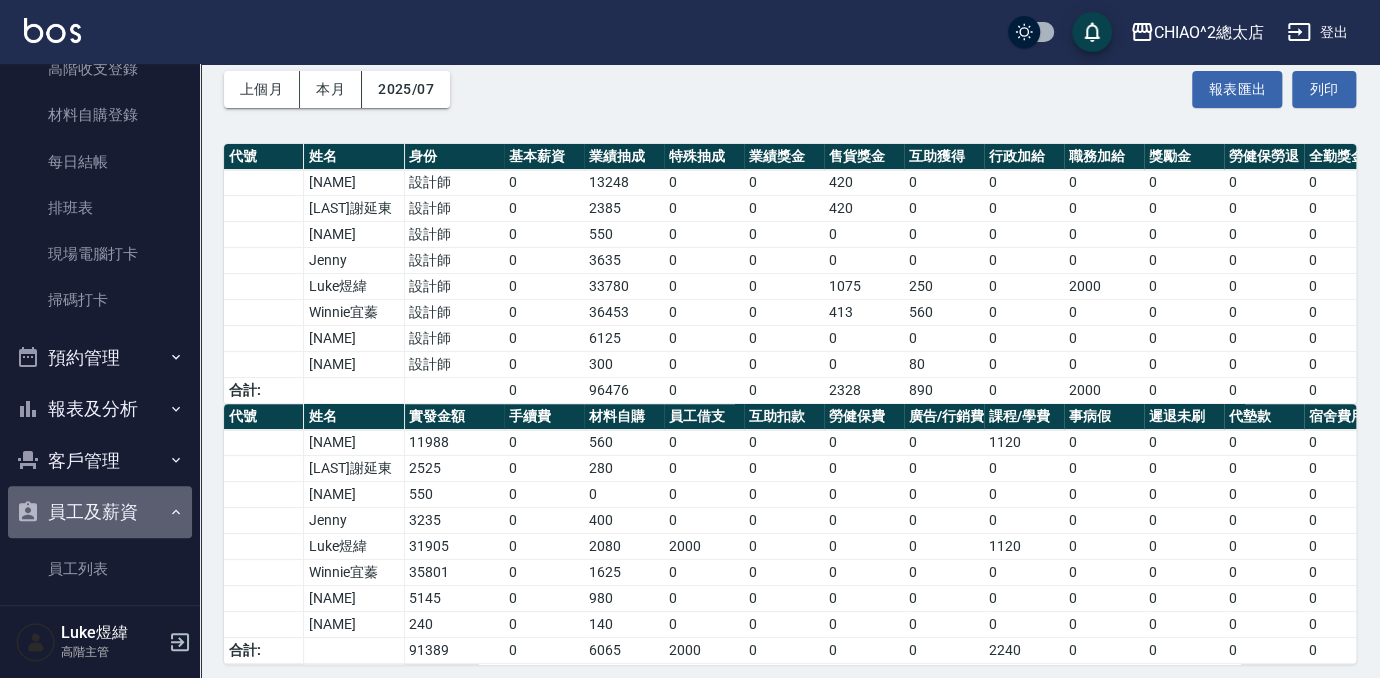 click on "員工及薪資" at bounding box center (100, 512) 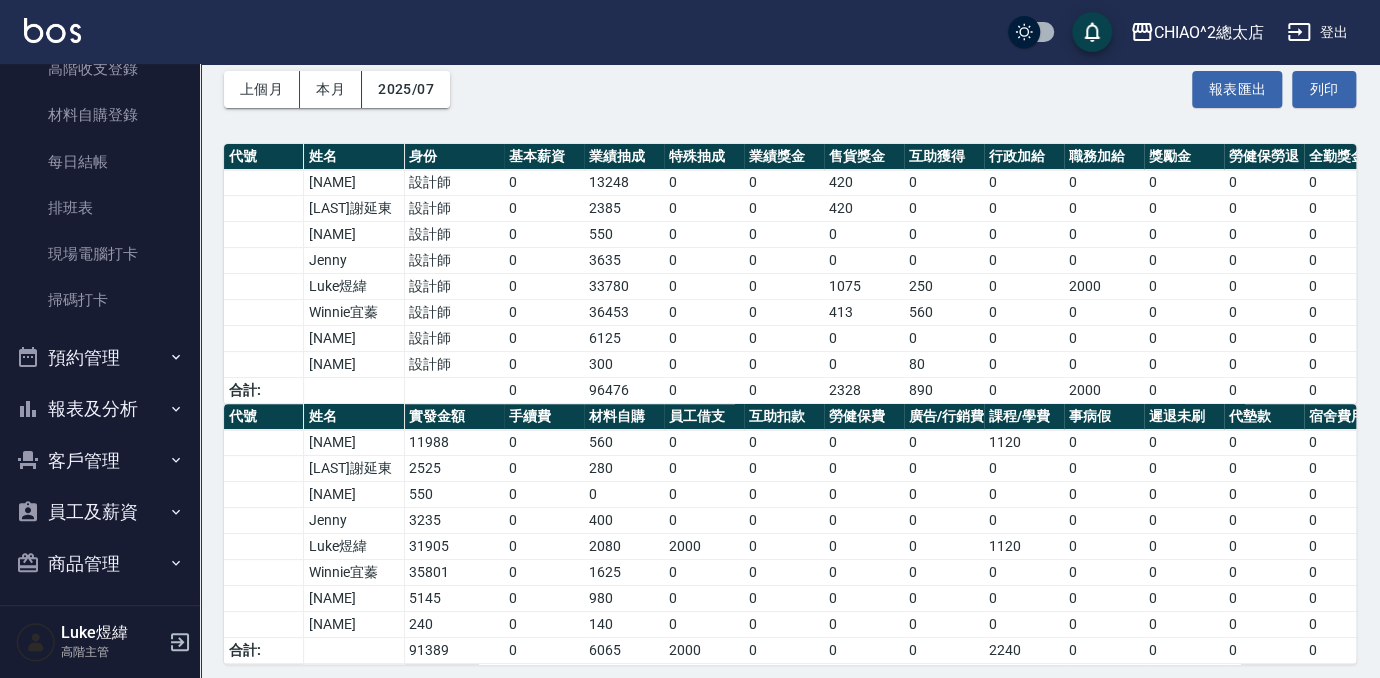 click on "員工及薪資" at bounding box center (100, 512) 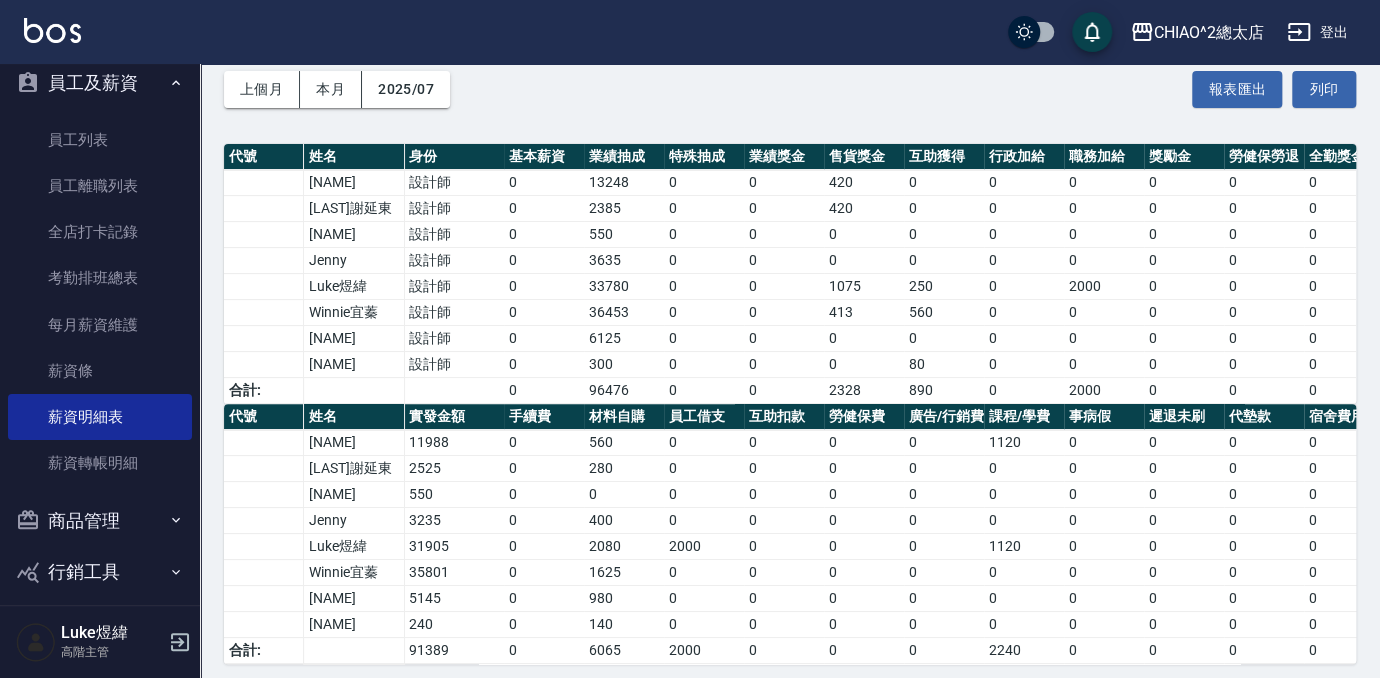 scroll, scrollTop: 858, scrollLeft: 0, axis: vertical 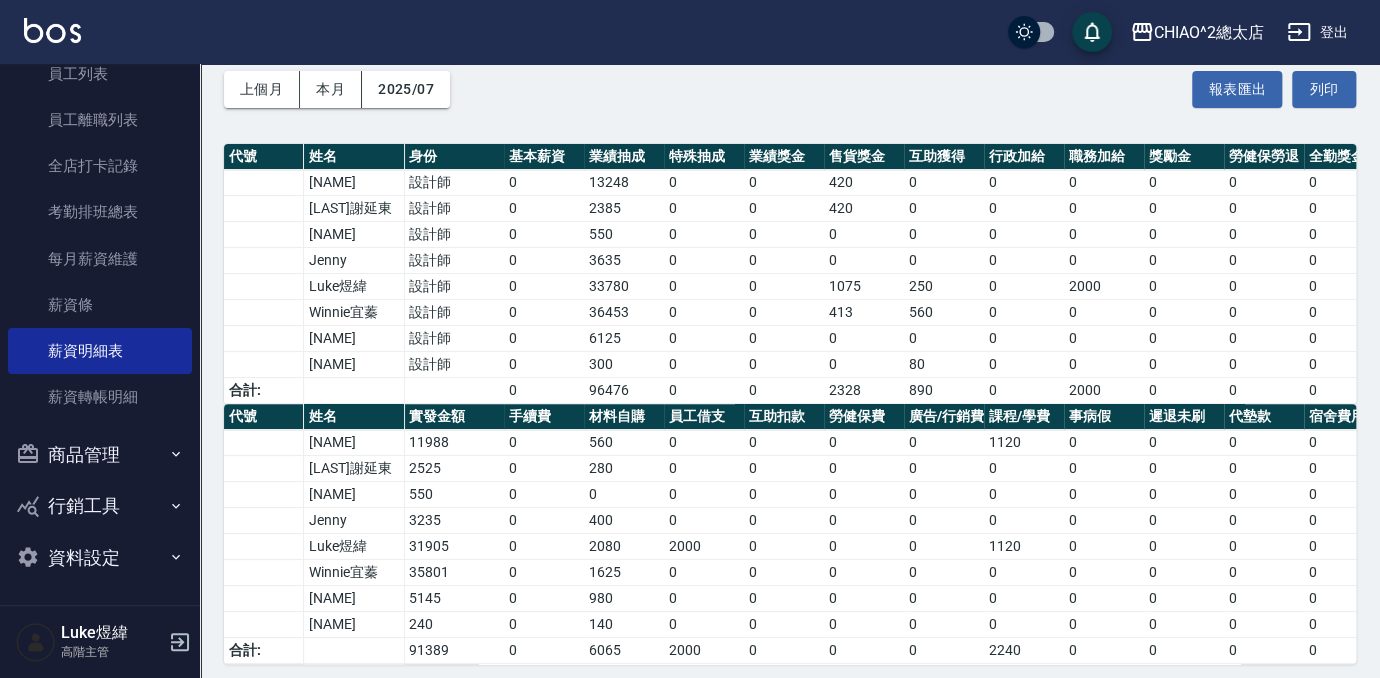 click on "資料設定" at bounding box center [100, 558] 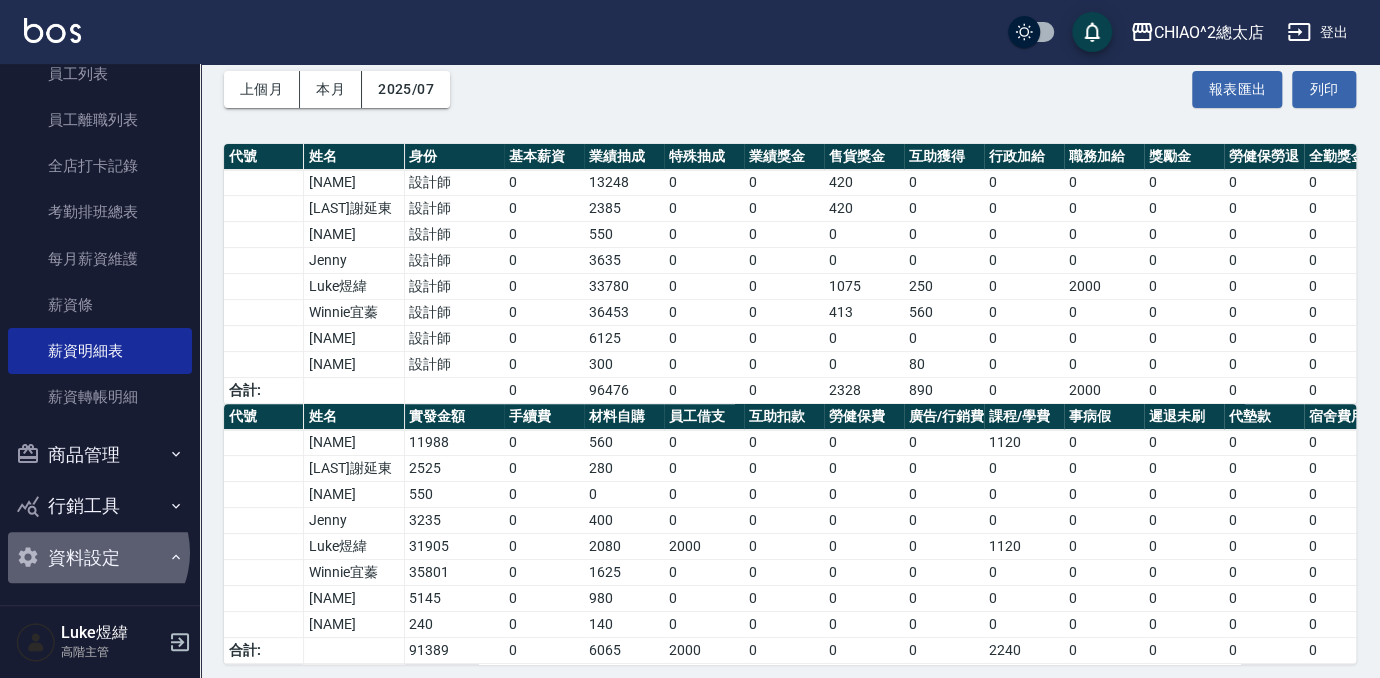 click on "資料設定" at bounding box center (100, 558) 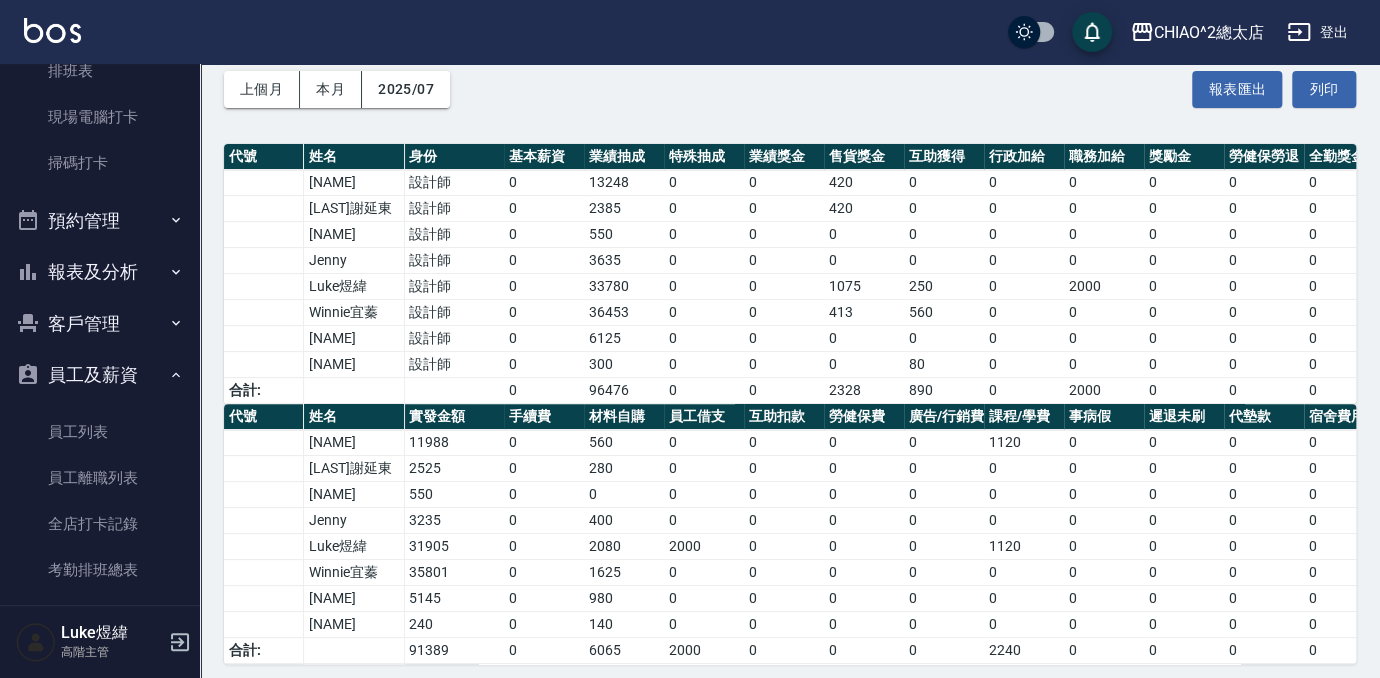 scroll, scrollTop: 495, scrollLeft: 0, axis: vertical 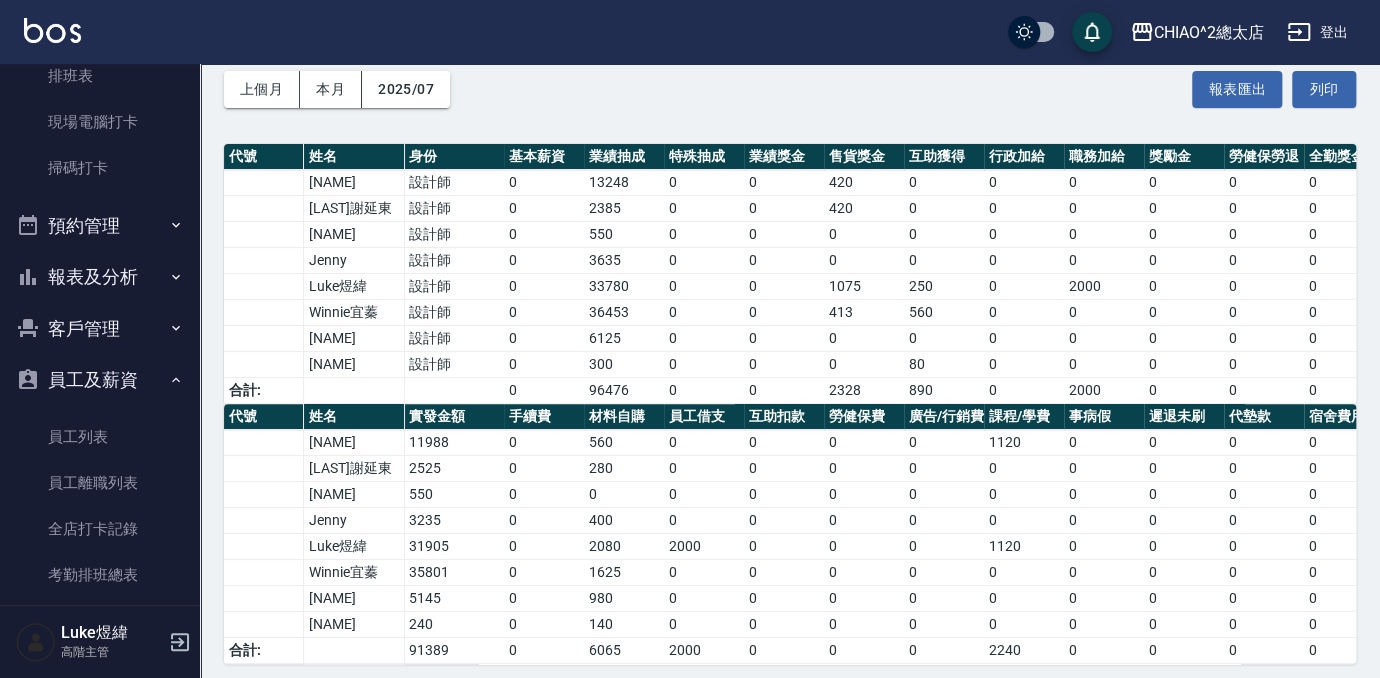 click on "報表及分析" at bounding box center [100, 277] 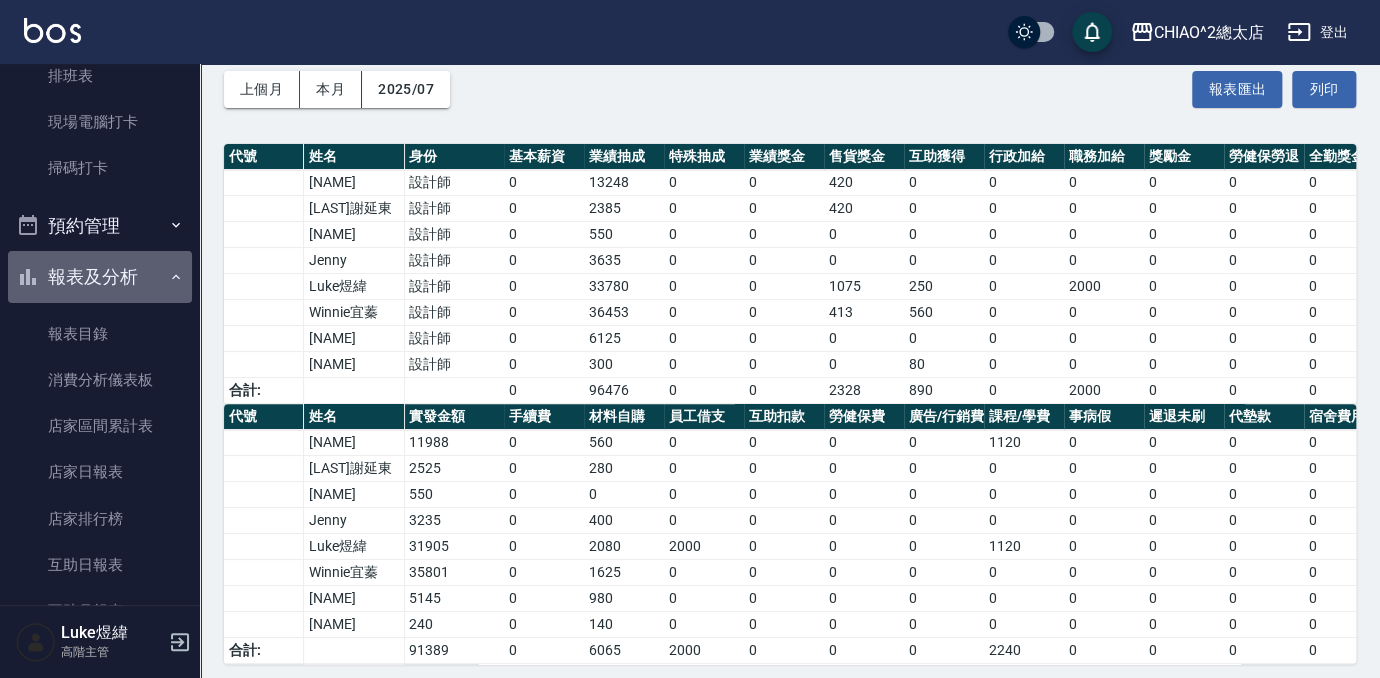 click on "報表及分析" at bounding box center (100, 277) 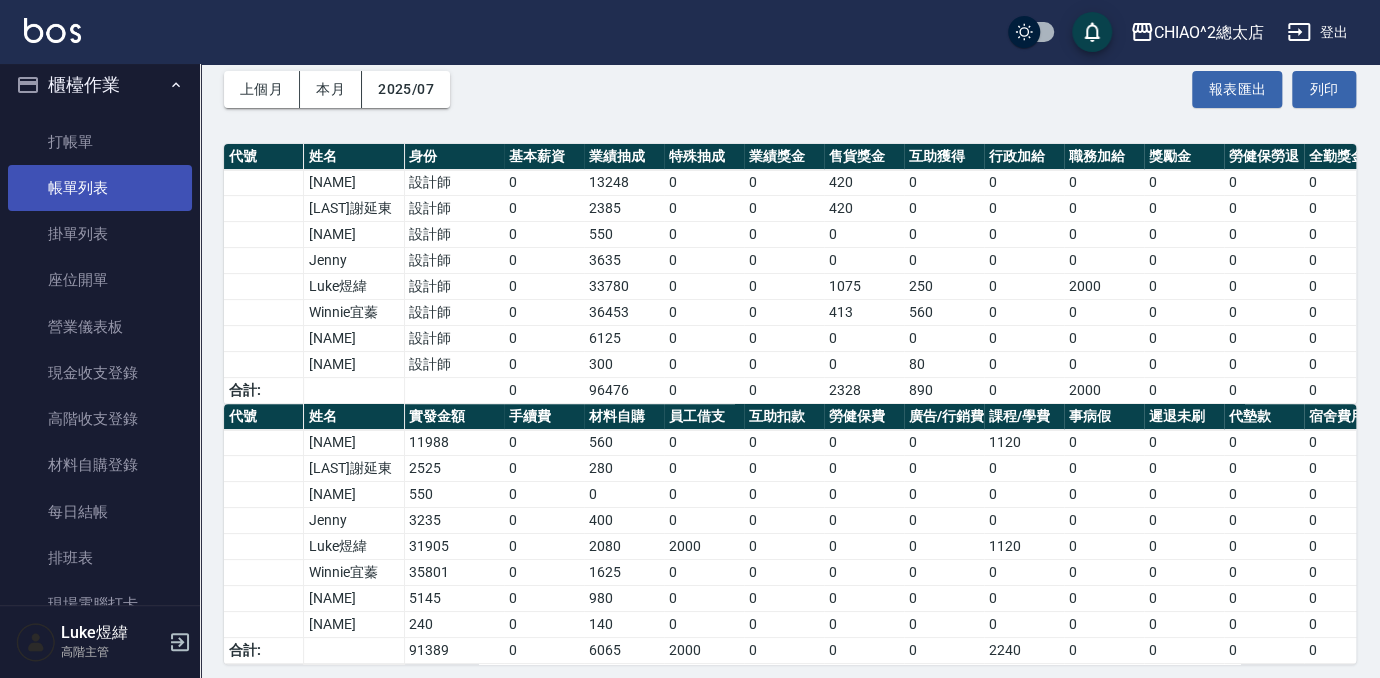 scroll, scrollTop: 0, scrollLeft: 0, axis: both 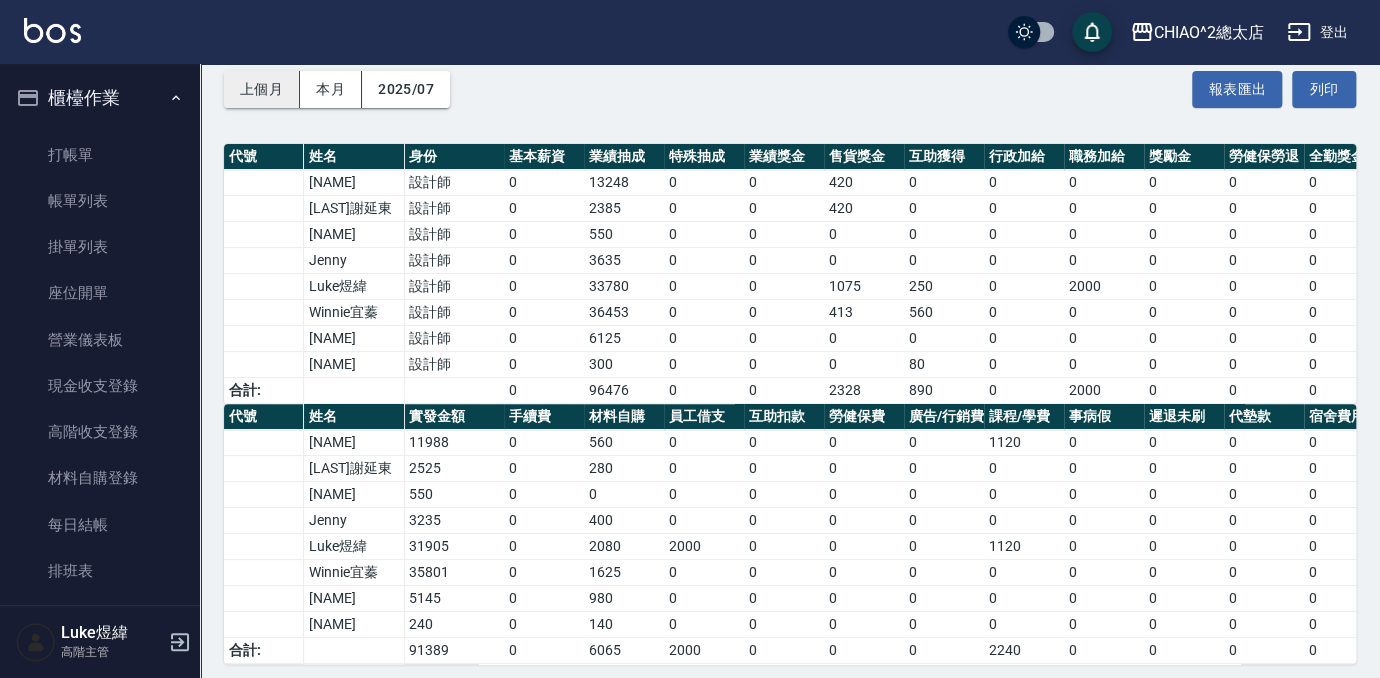 click on "上個月" at bounding box center [262, 89] 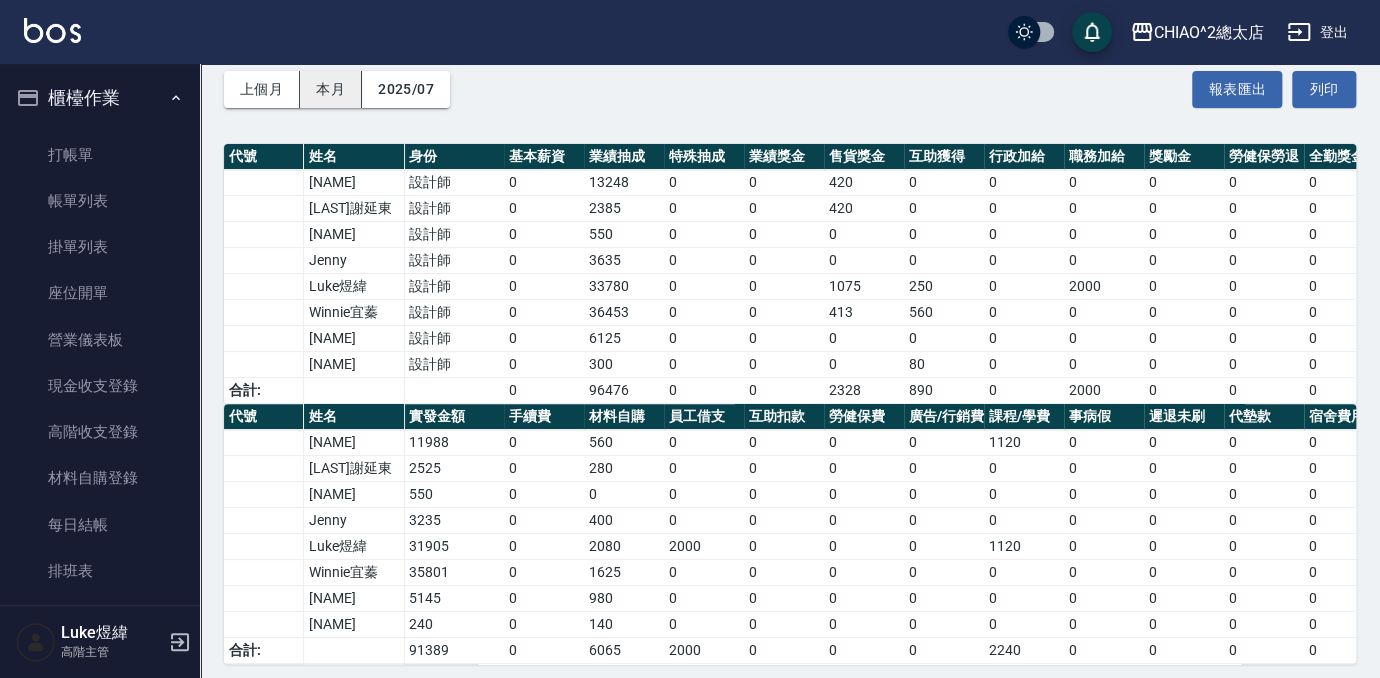 click on "本月" at bounding box center [331, 89] 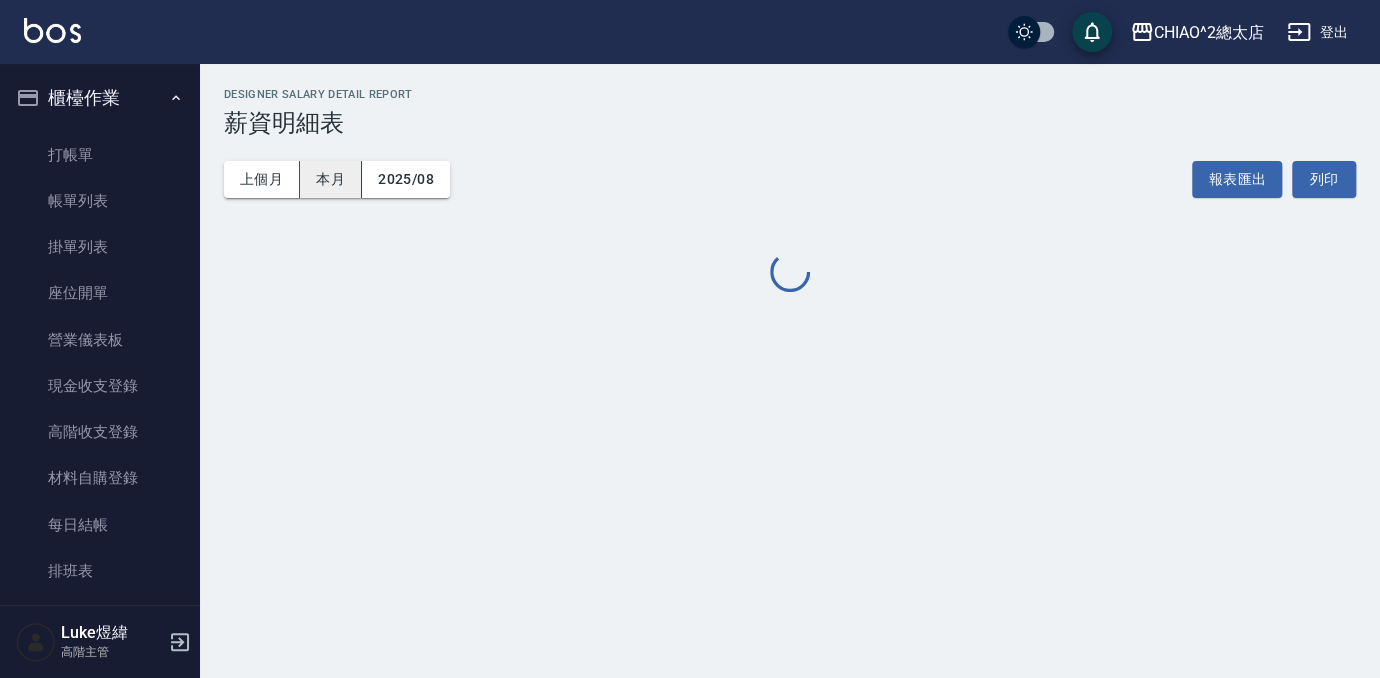 scroll, scrollTop: 0, scrollLeft: 0, axis: both 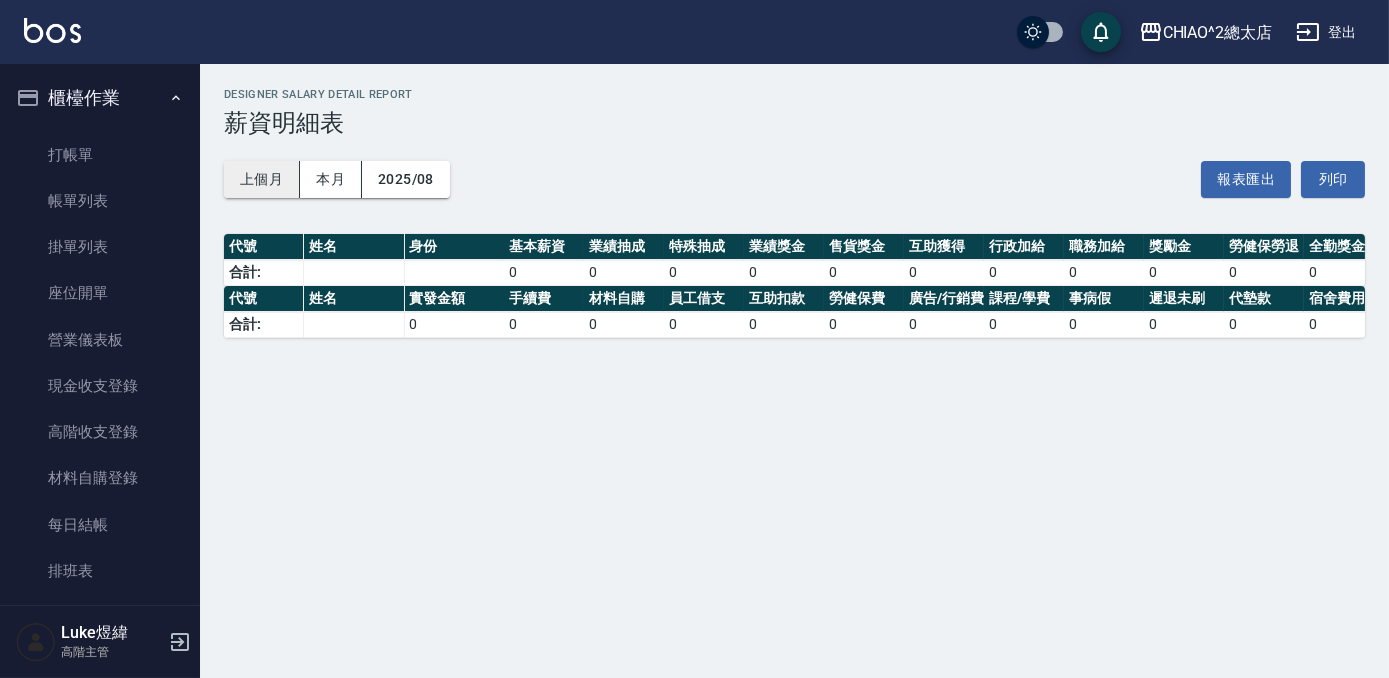 click on "上個月" at bounding box center (262, 179) 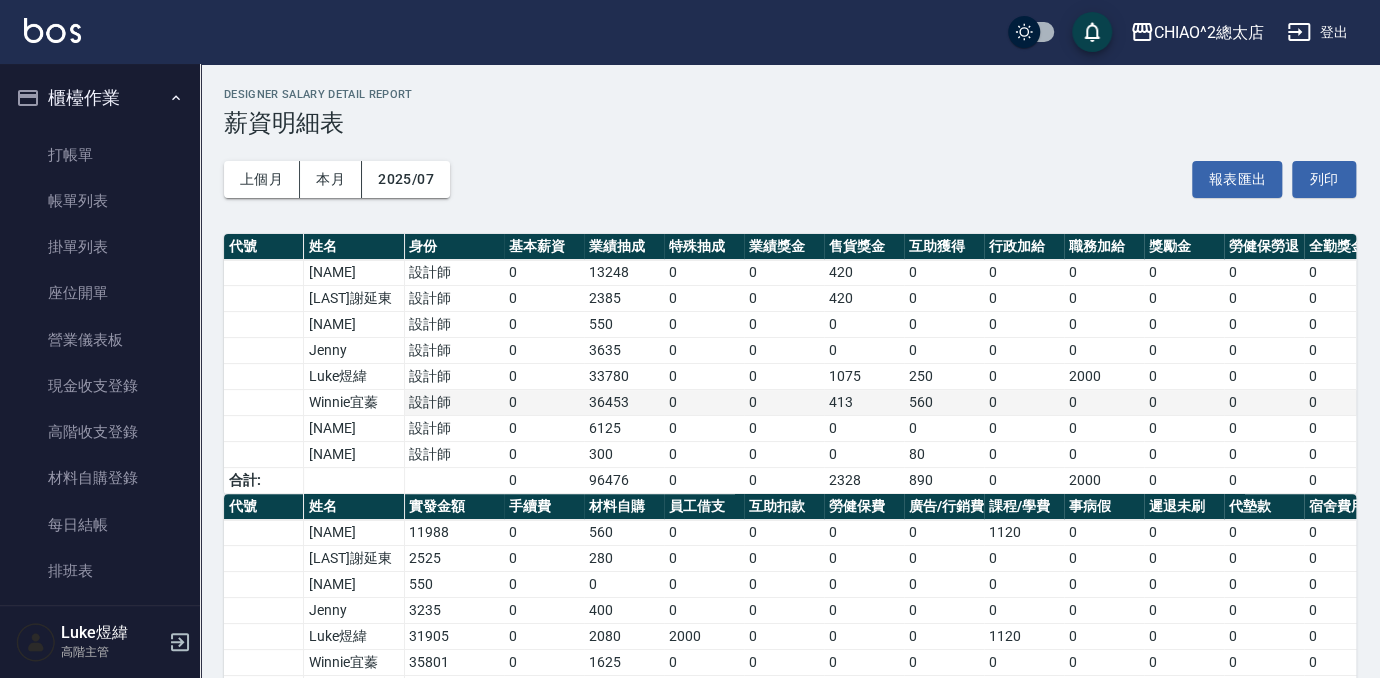 click on "[FIRST] [LAST]" at bounding box center [354, 403] 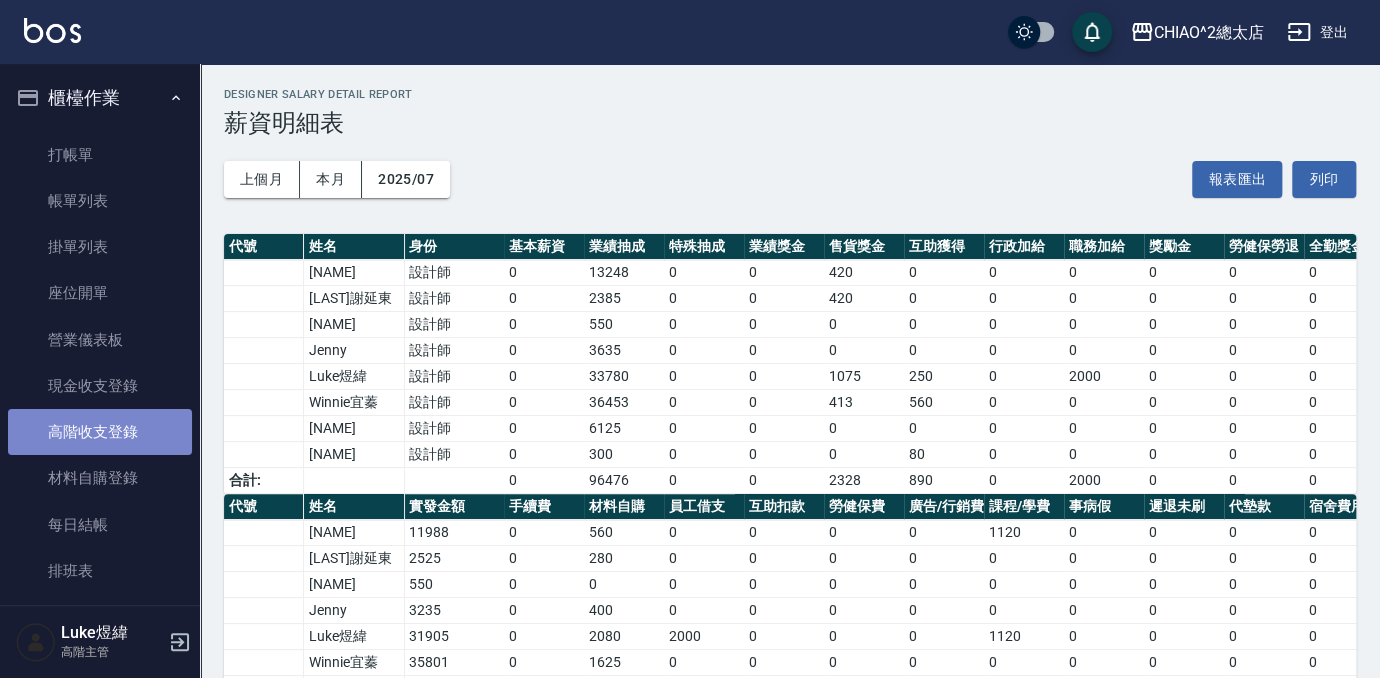 click on "高階收支登錄" at bounding box center (100, 432) 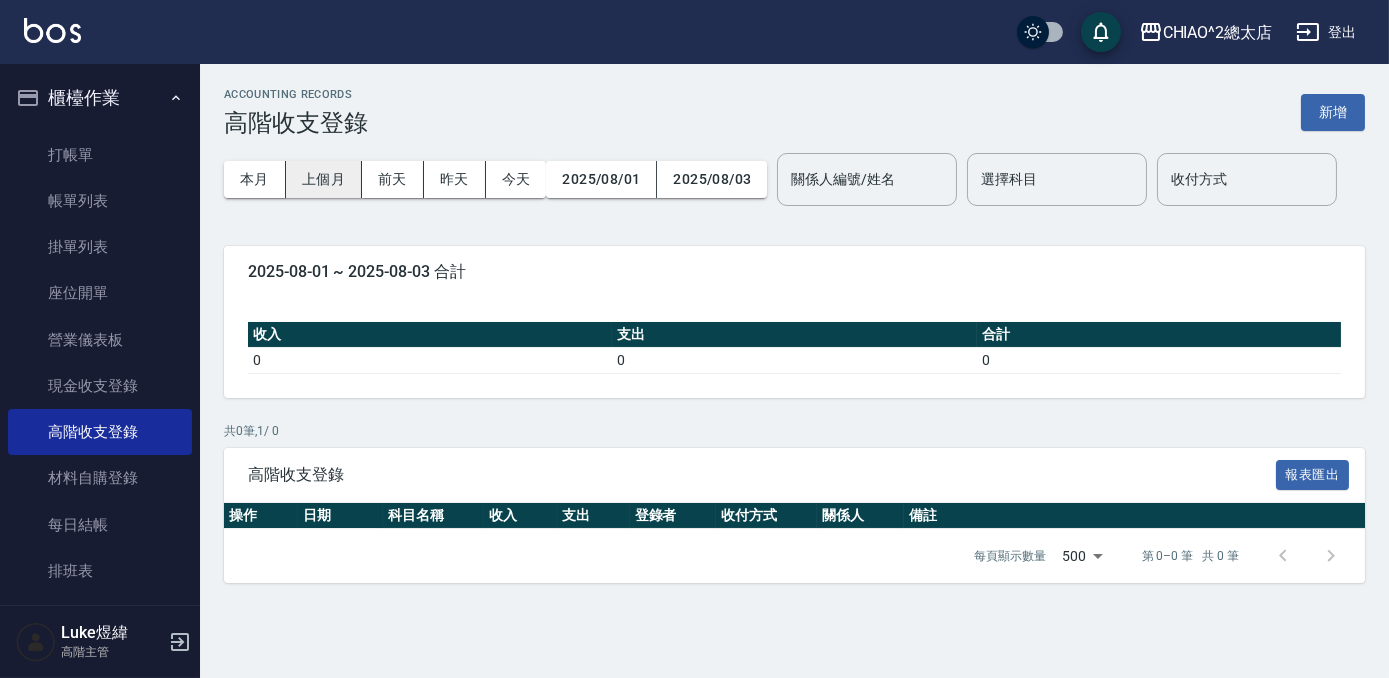 click on "上個月" at bounding box center (324, 179) 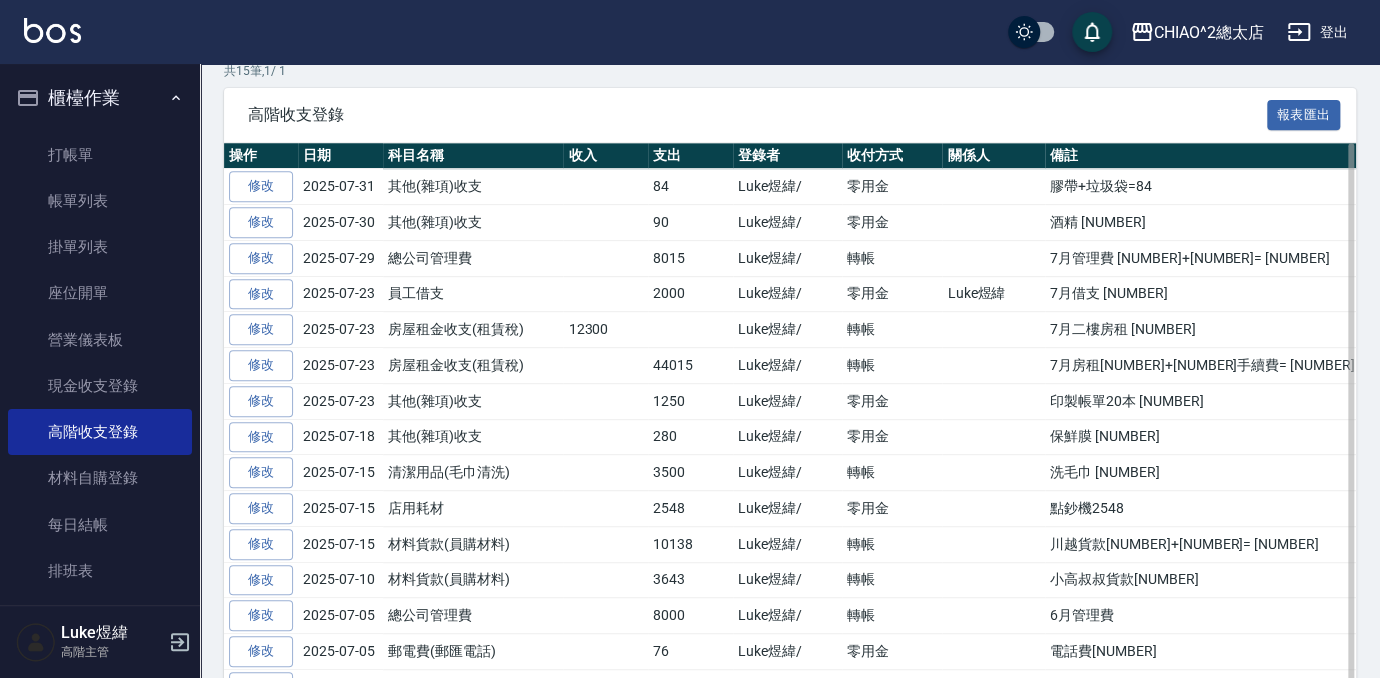 scroll, scrollTop: 451, scrollLeft: 0, axis: vertical 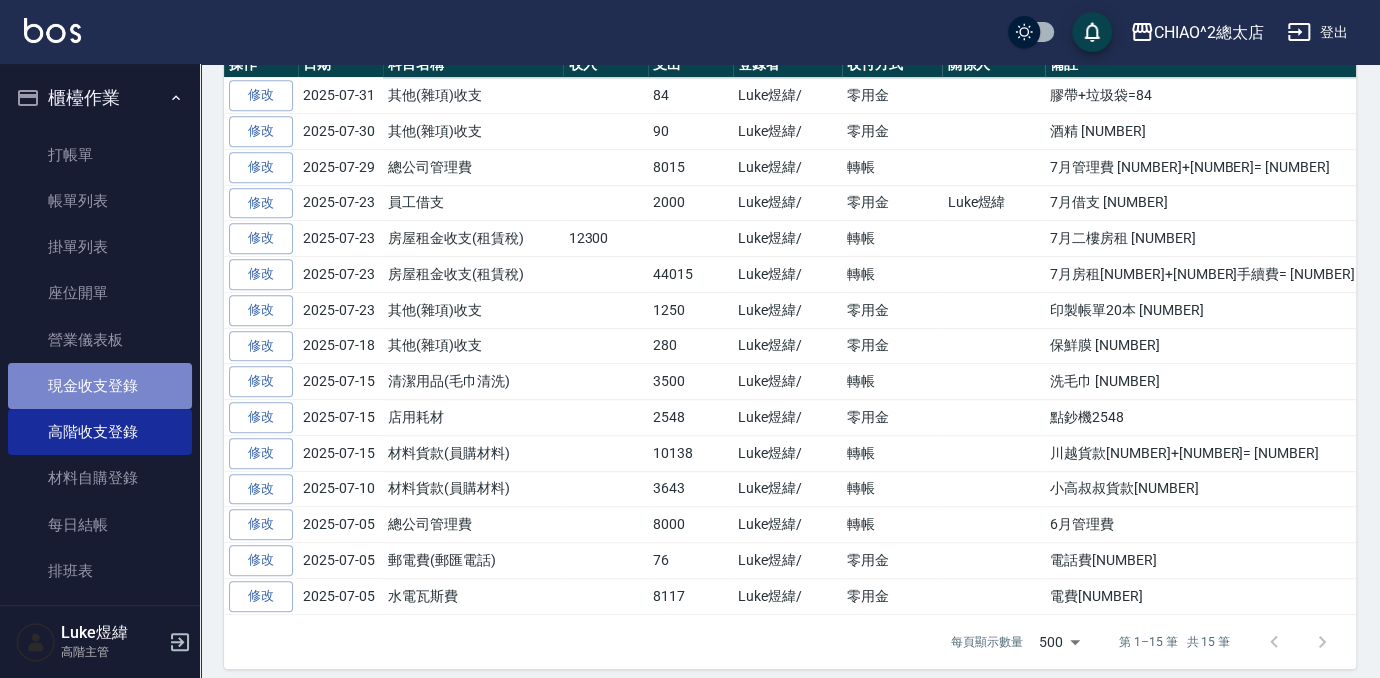 click on "現金收支登錄" at bounding box center (100, 386) 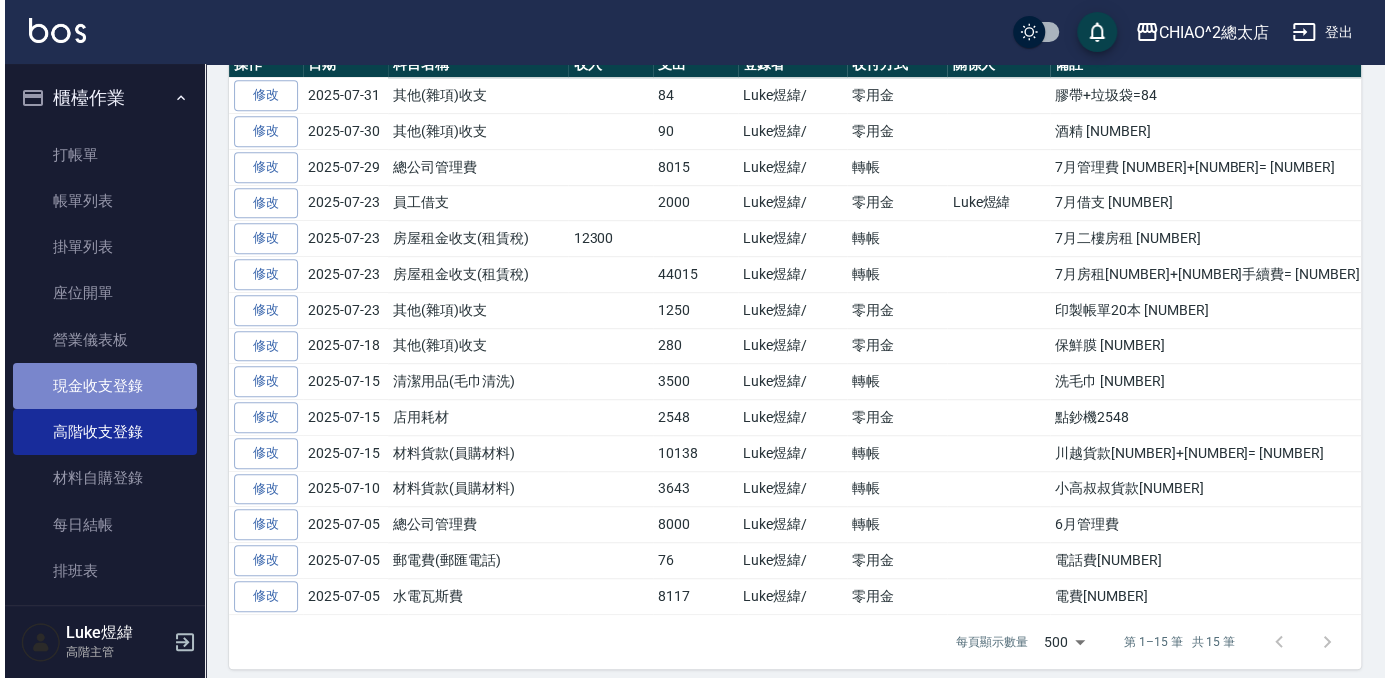 scroll, scrollTop: 0, scrollLeft: 0, axis: both 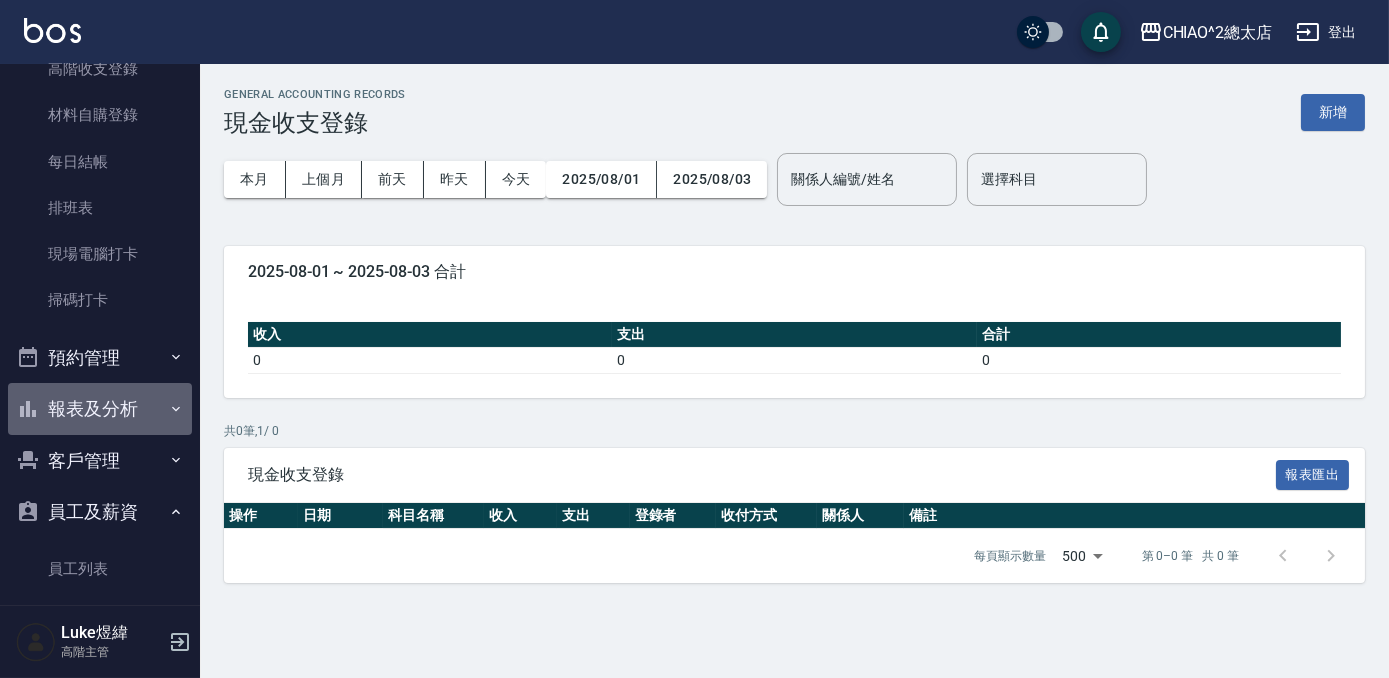 click on "報表及分析" at bounding box center (100, 409) 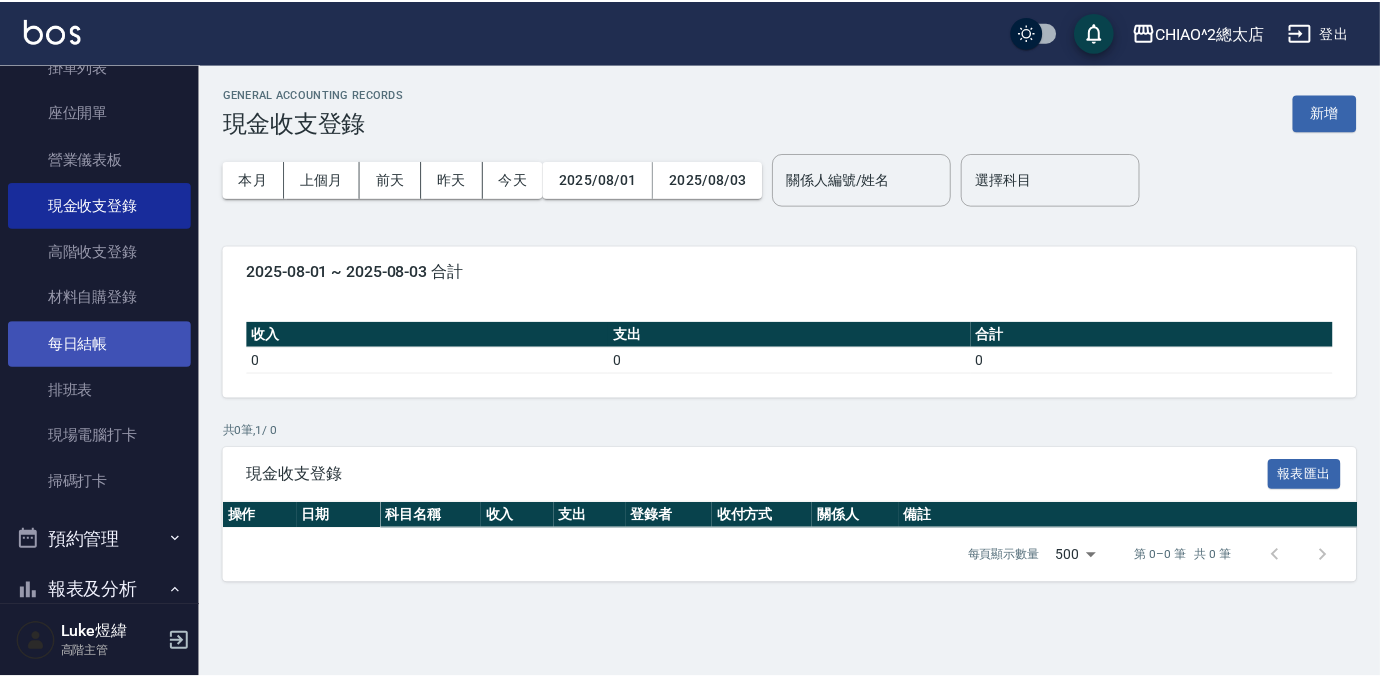 scroll, scrollTop: 90, scrollLeft: 0, axis: vertical 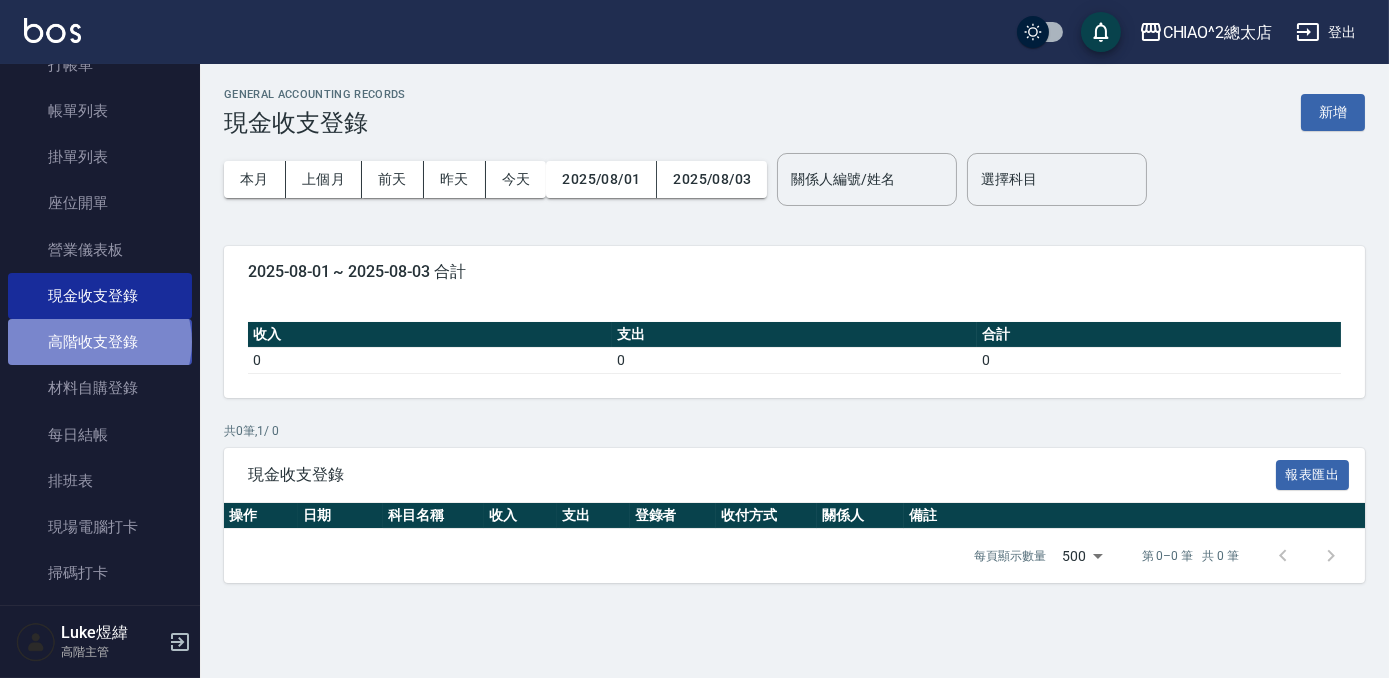 click on "高階收支登錄" at bounding box center (100, 342) 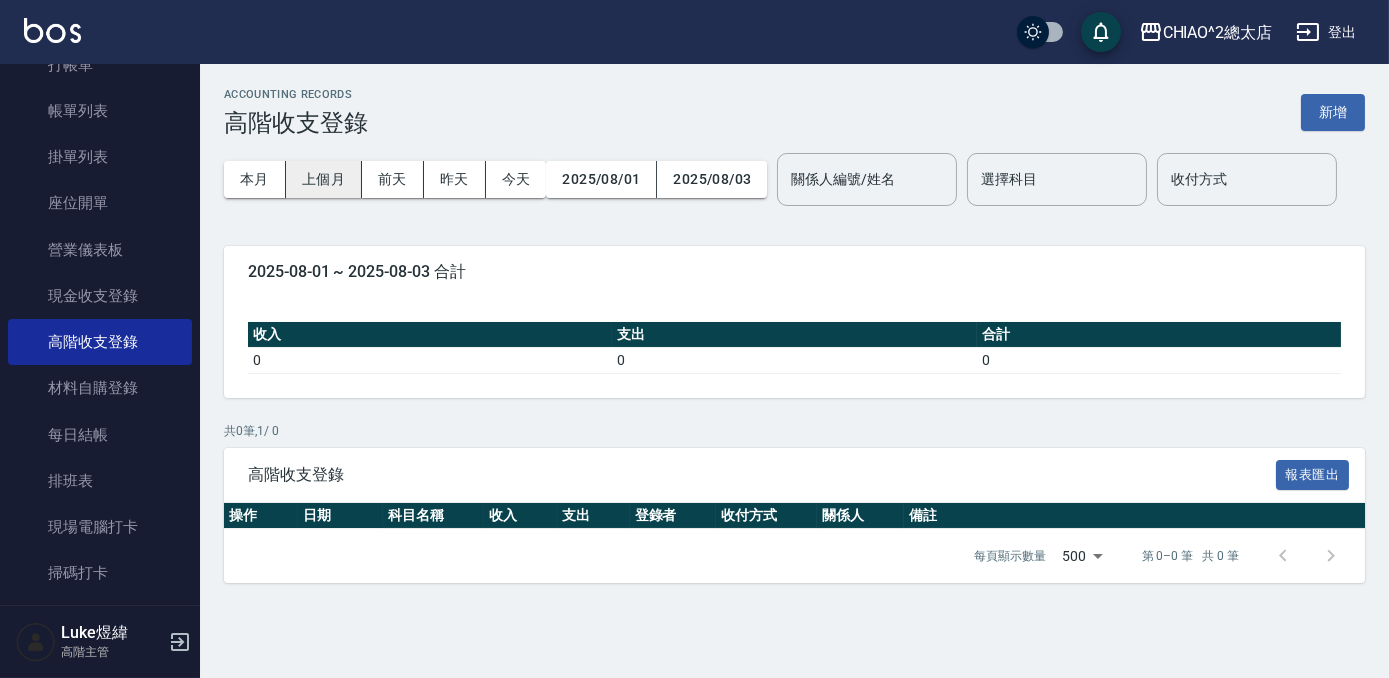 click on "上個月" at bounding box center (324, 179) 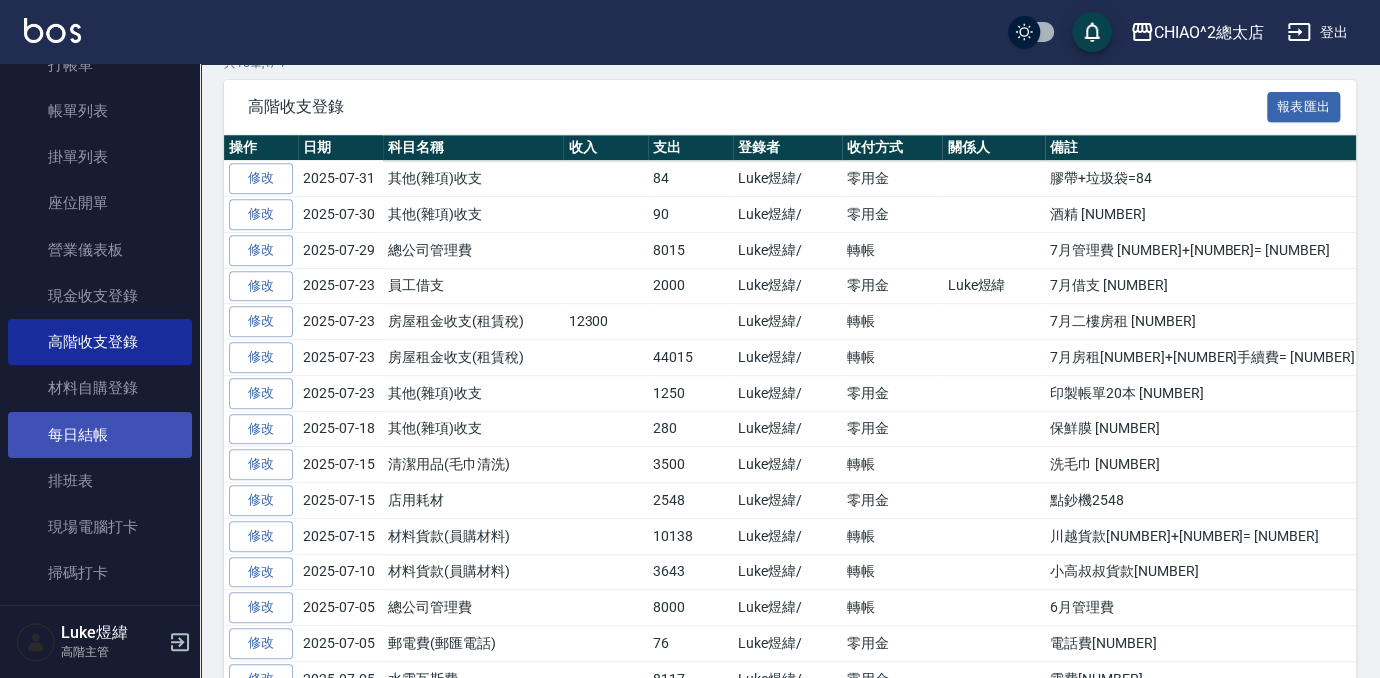 scroll, scrollTop: 178, scrollLeft: 0, axis: vertical 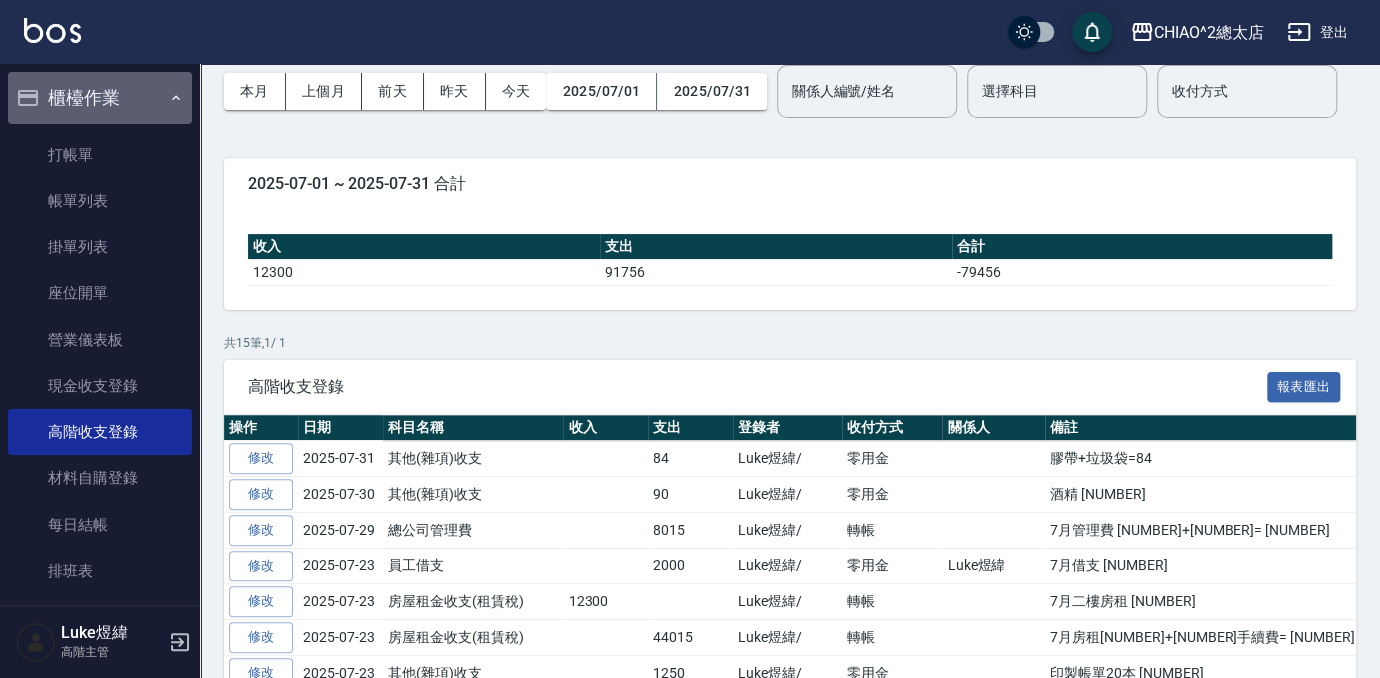 click on "櫃檯作業" at bounding box center (100, 98) 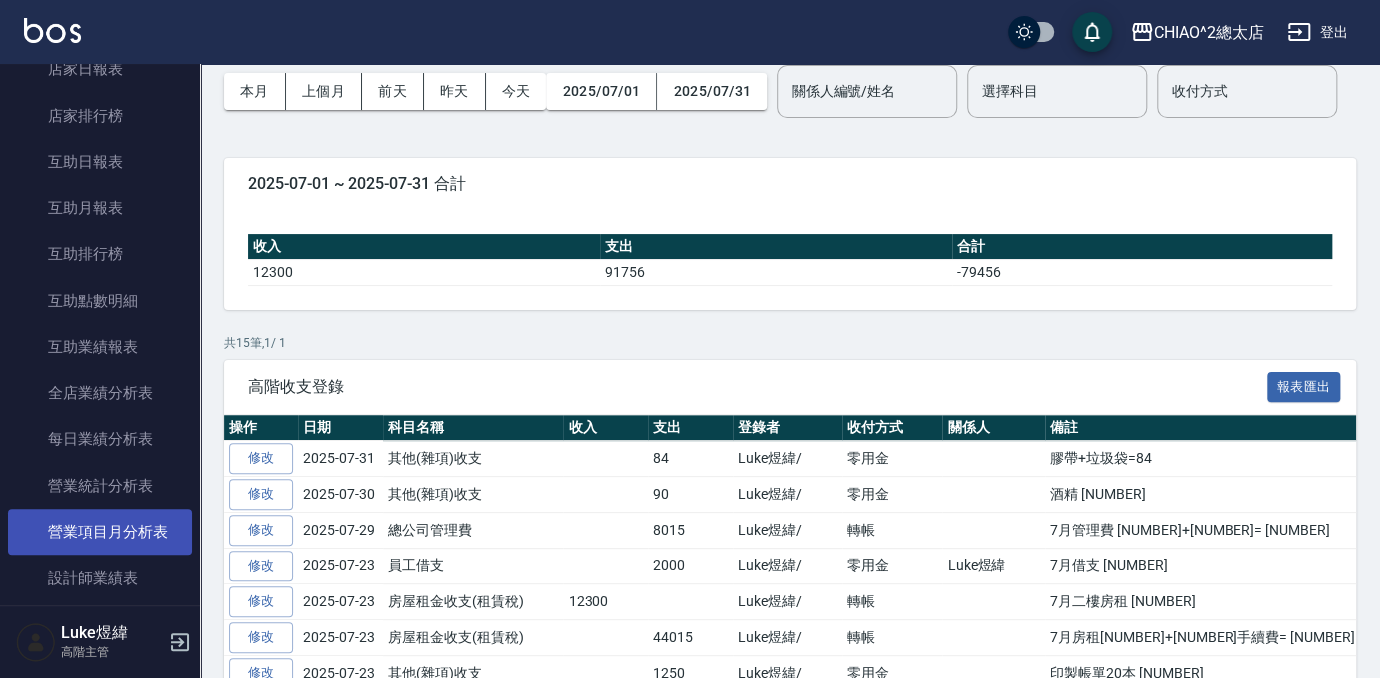 scroll, scrollTop: 545, scrollLeft: 0, axis: vertical 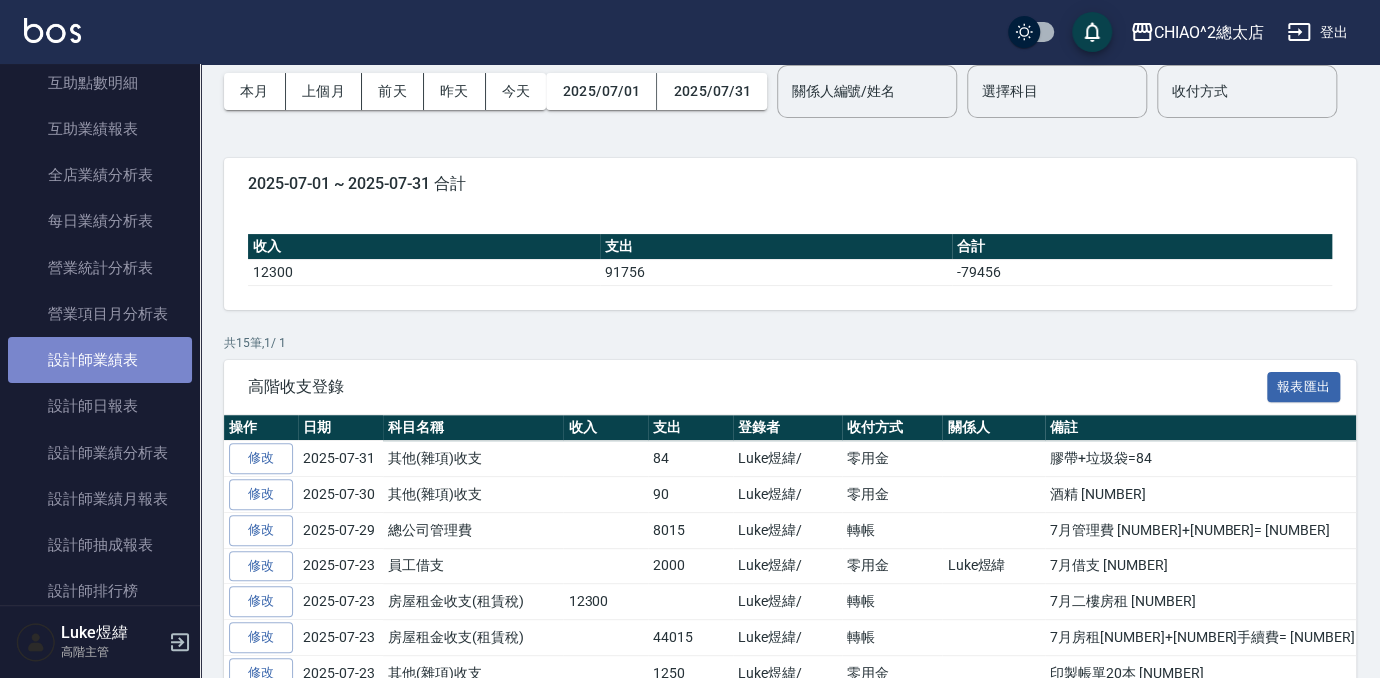 click on "設計師業績表" at bounding box center [100, 360] 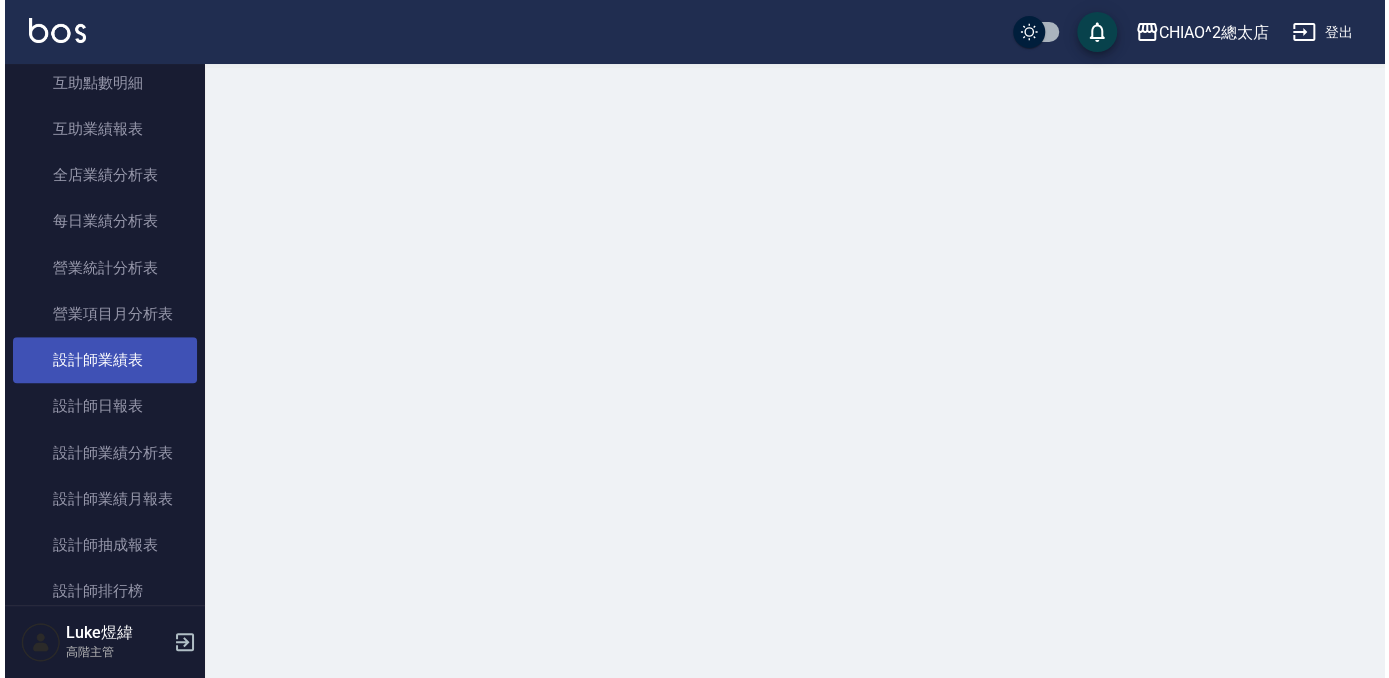 scroll, scrollTop: 0, scrollLeft: 0, axis: both 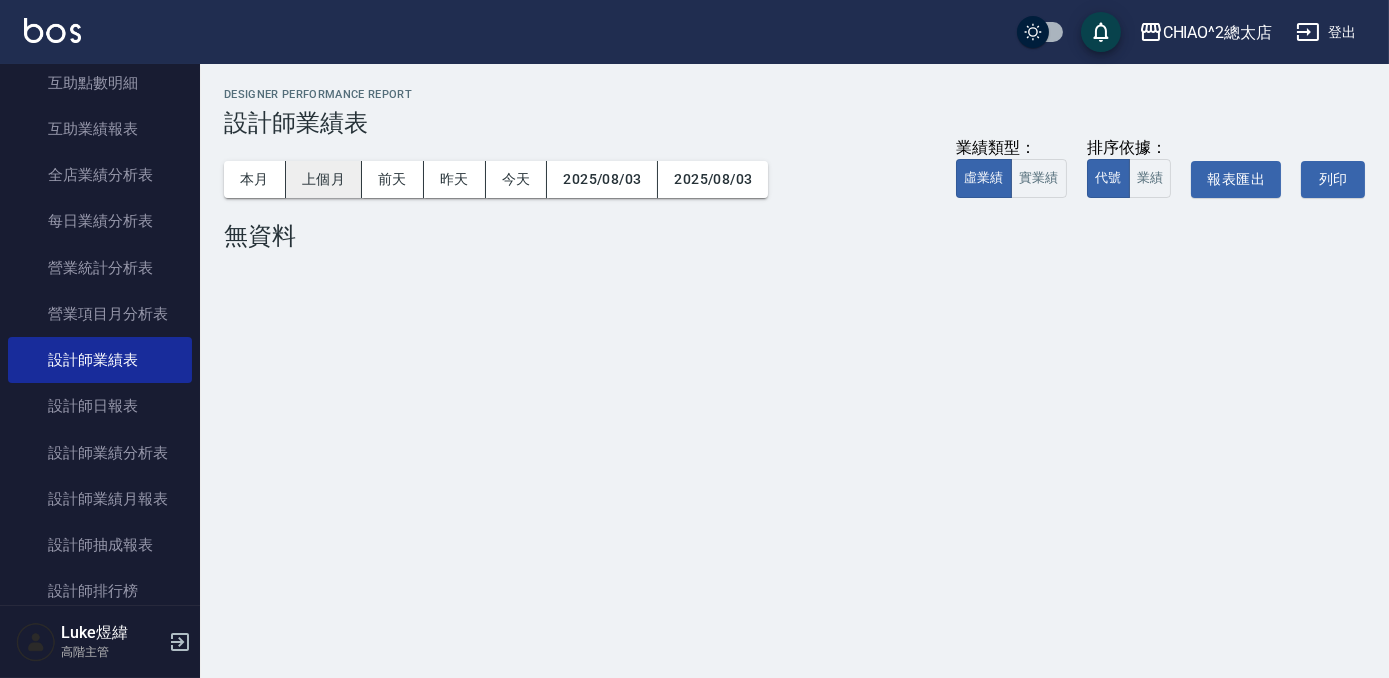 click on "上個月" at bounding box center (324, 179) 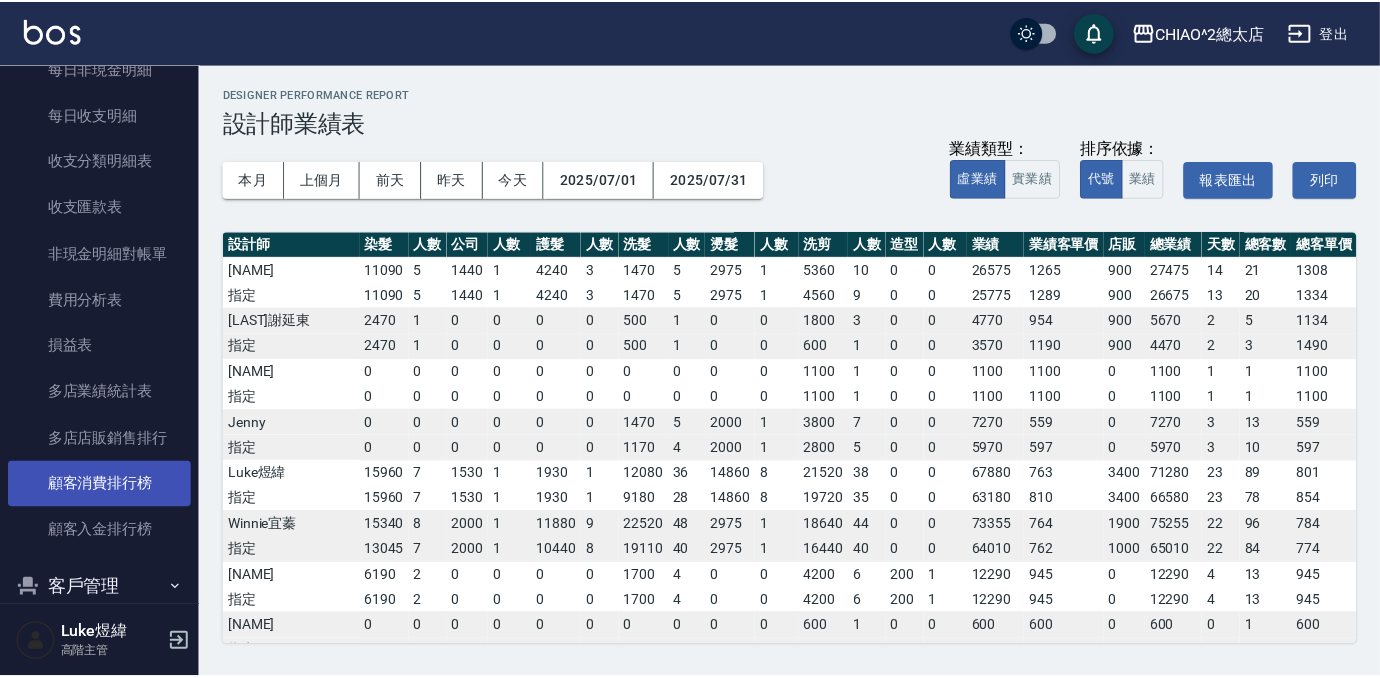 scroll, scrollTop: 1727, scrollLeft: 0, axis: vertical 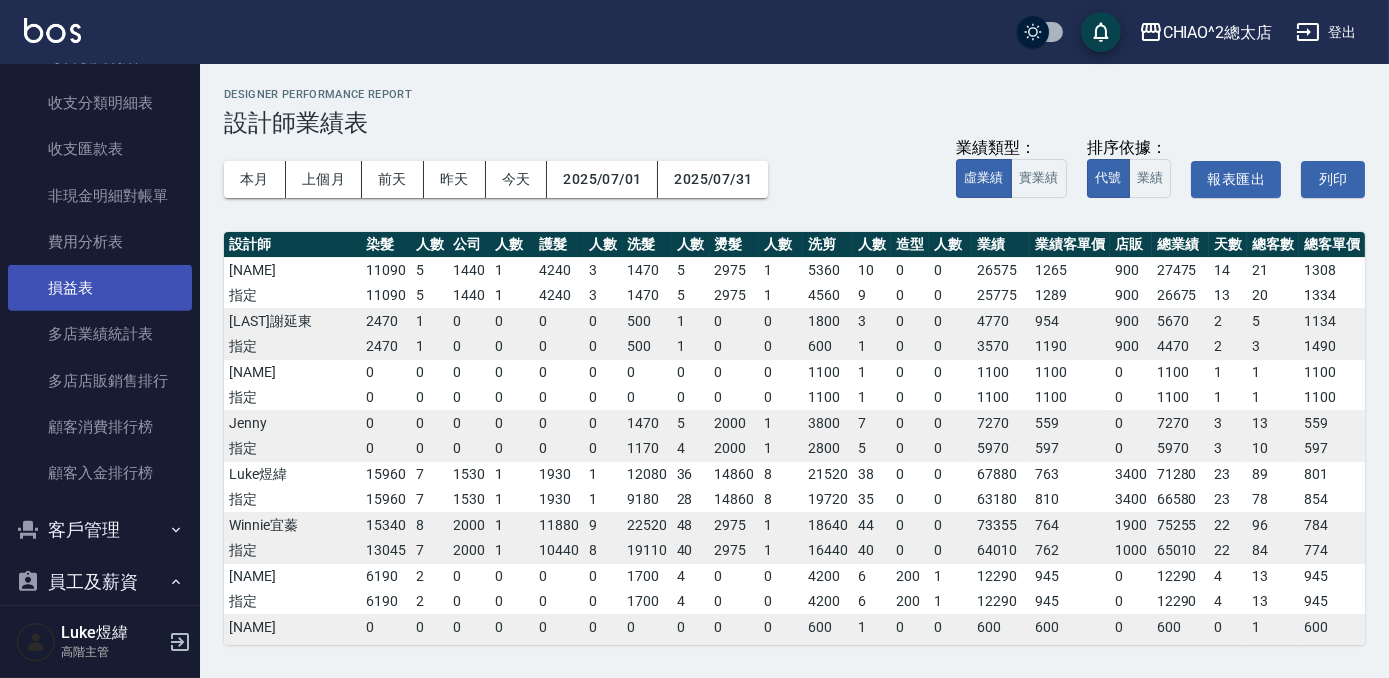 click on "損益表" at bounding box center [100, 288] 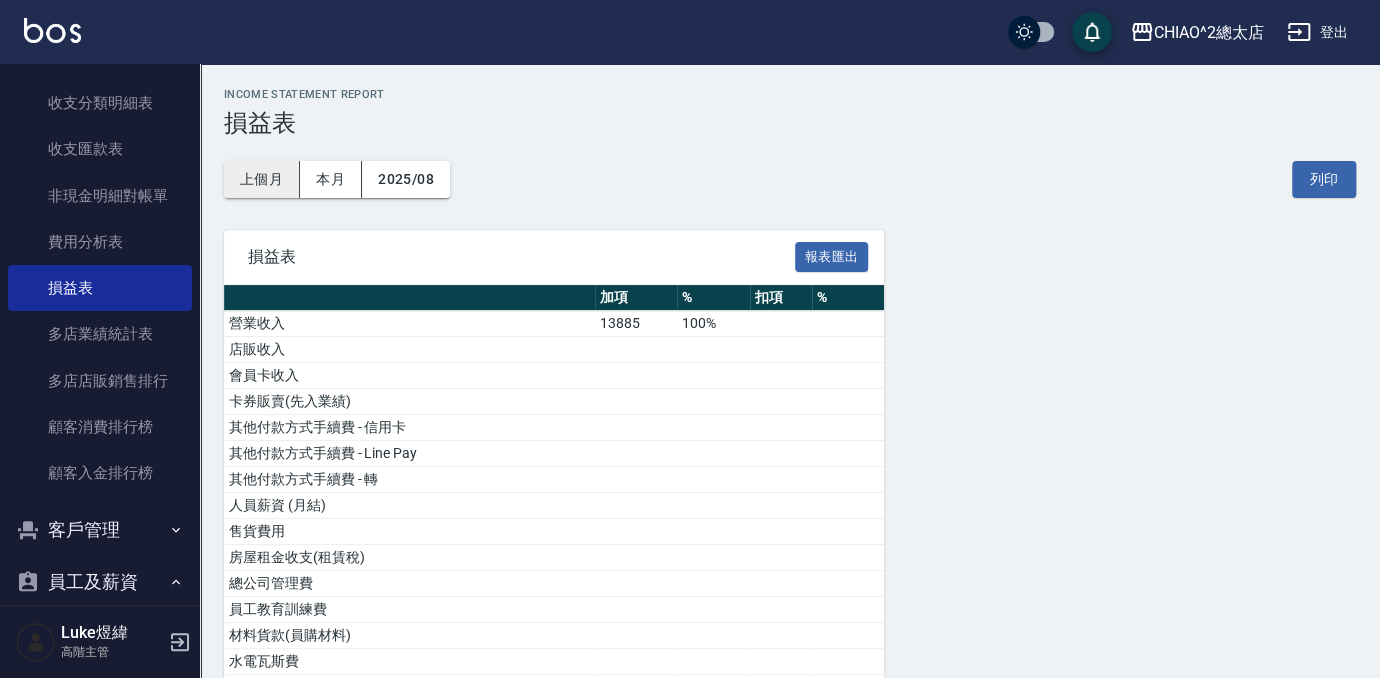click on "上個月" at bounding box center [262, 179] 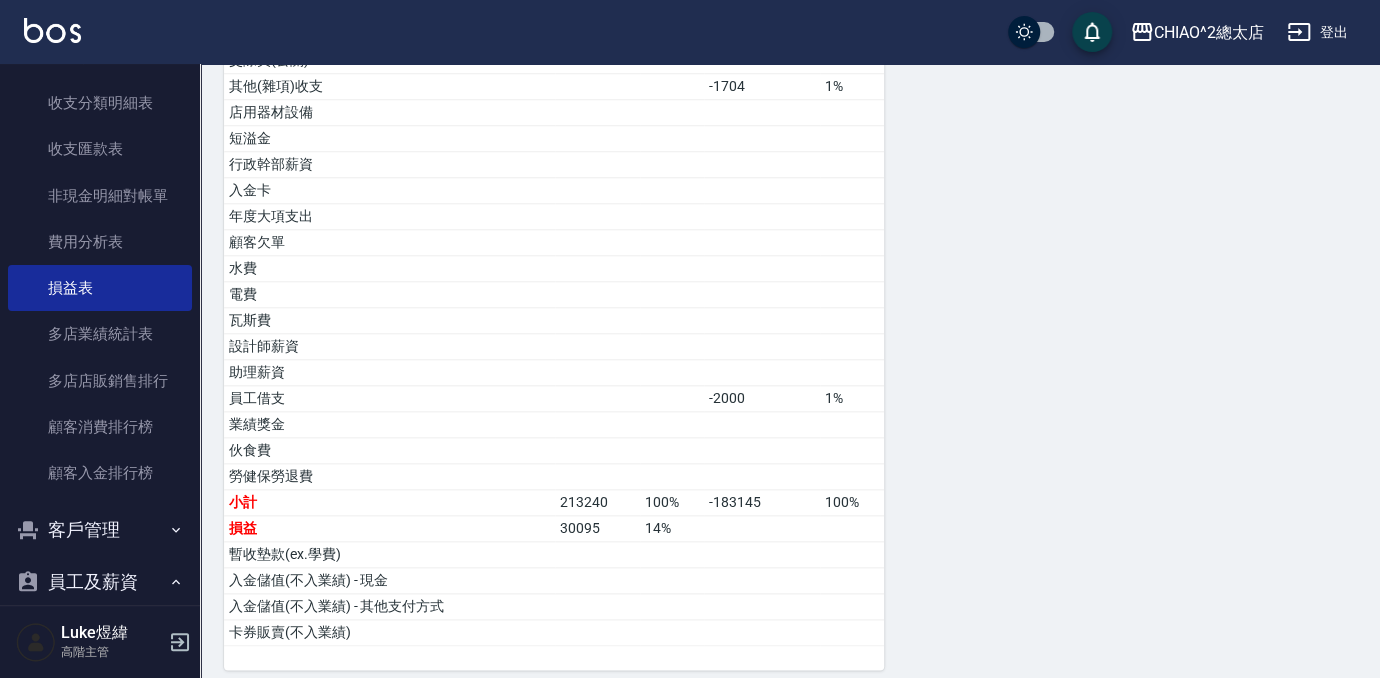 scroll, scrollTop: 889, scrollLeft: 0, axis: vertical 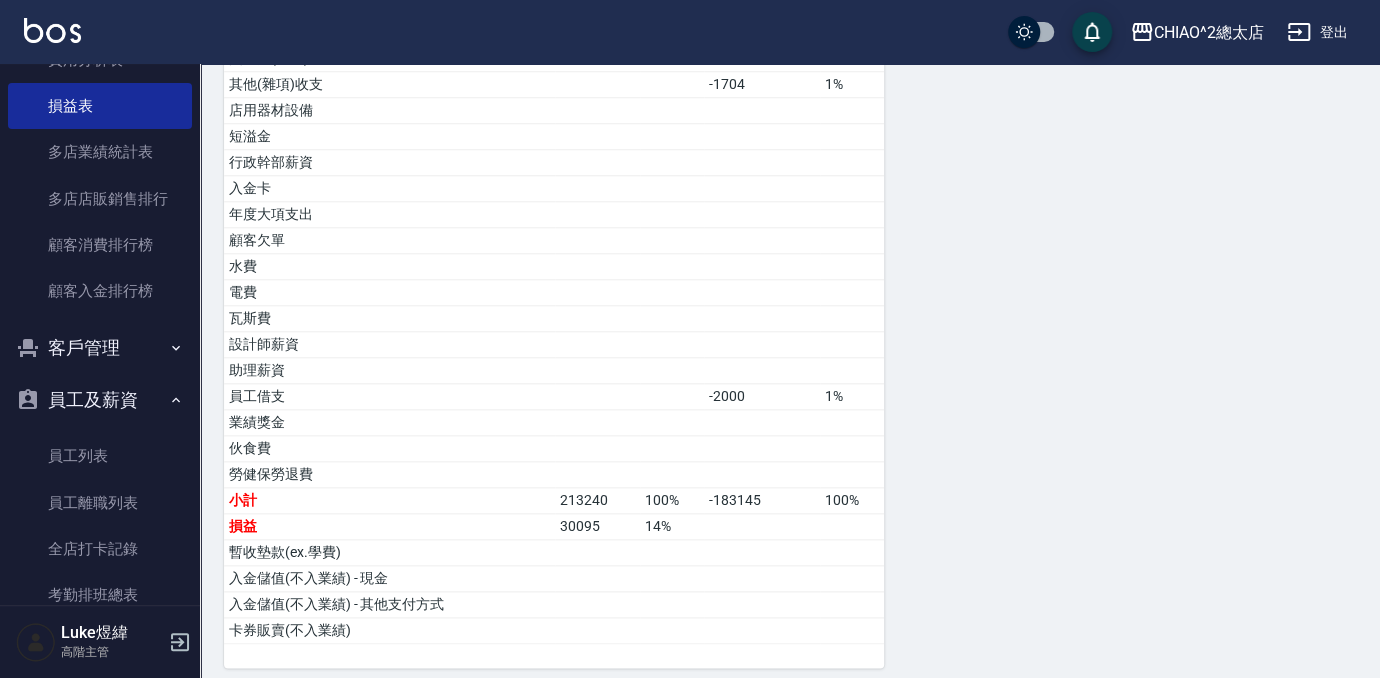click on "員工及薪資" at bounding box center (100, 400) 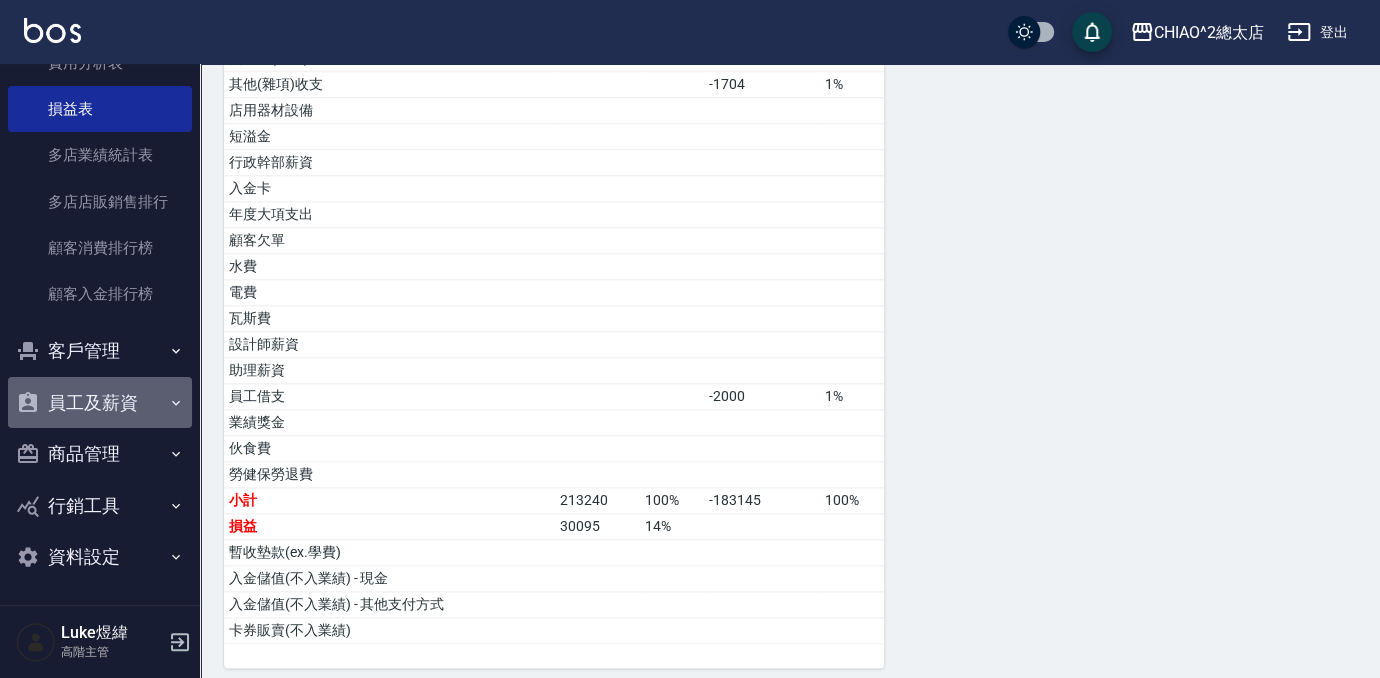 click on "員工及薪資" at bounding box center [100, 403] 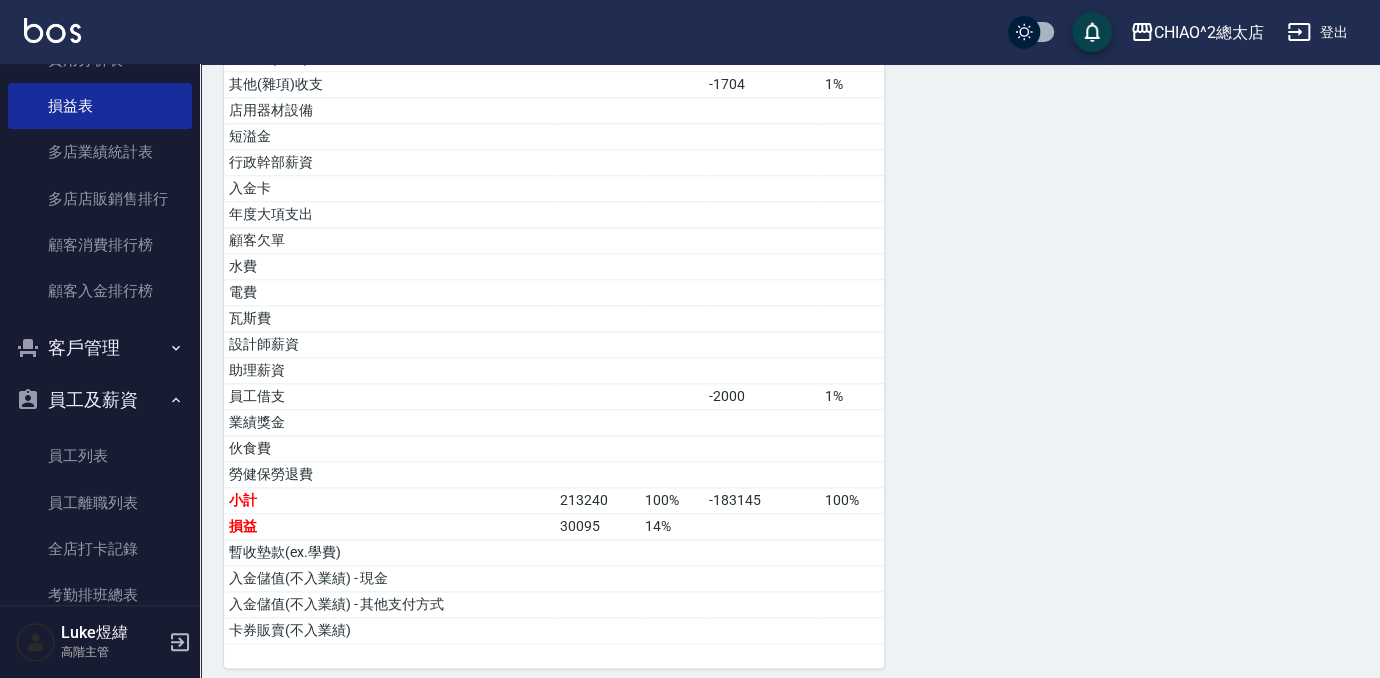 scroll, scrollTop: 2090, scrollLeft: 0, axis: vertical 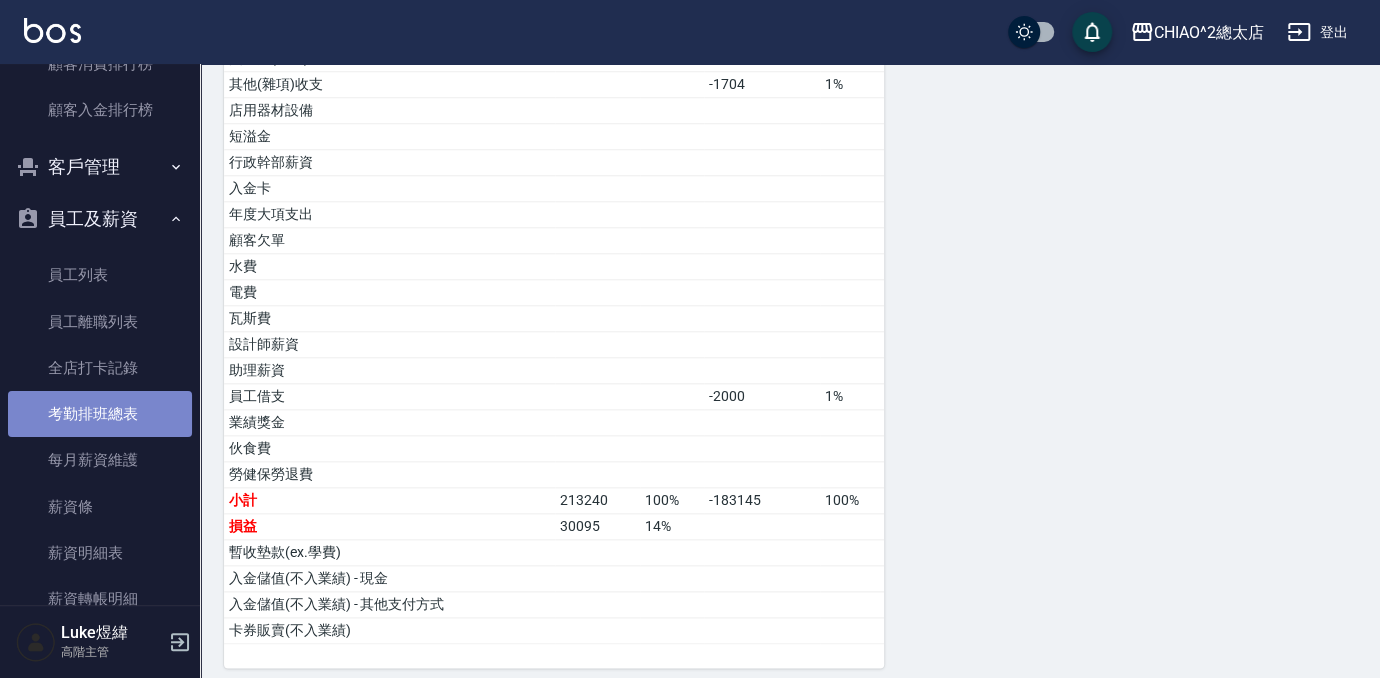 click on "考勤排班總表" at bounding box center [100, 414] 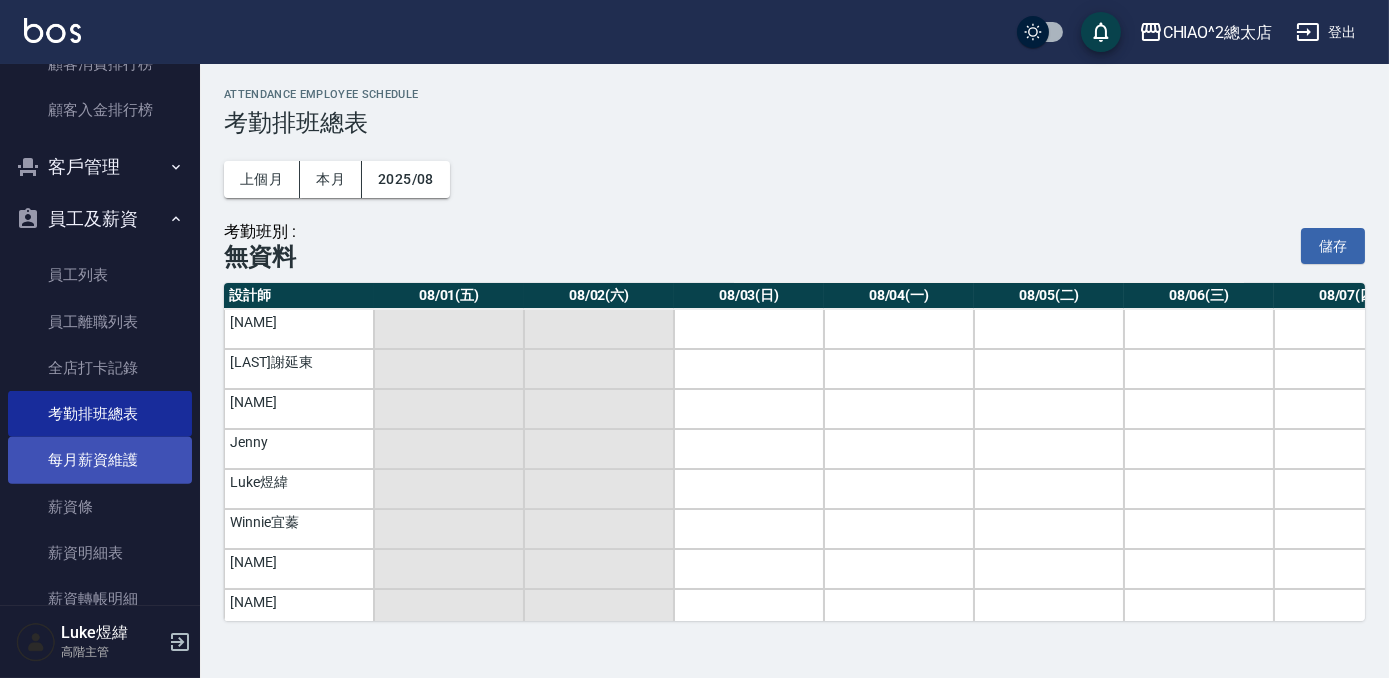 click on "每月薪資維護" at bounding box center [100, 460] 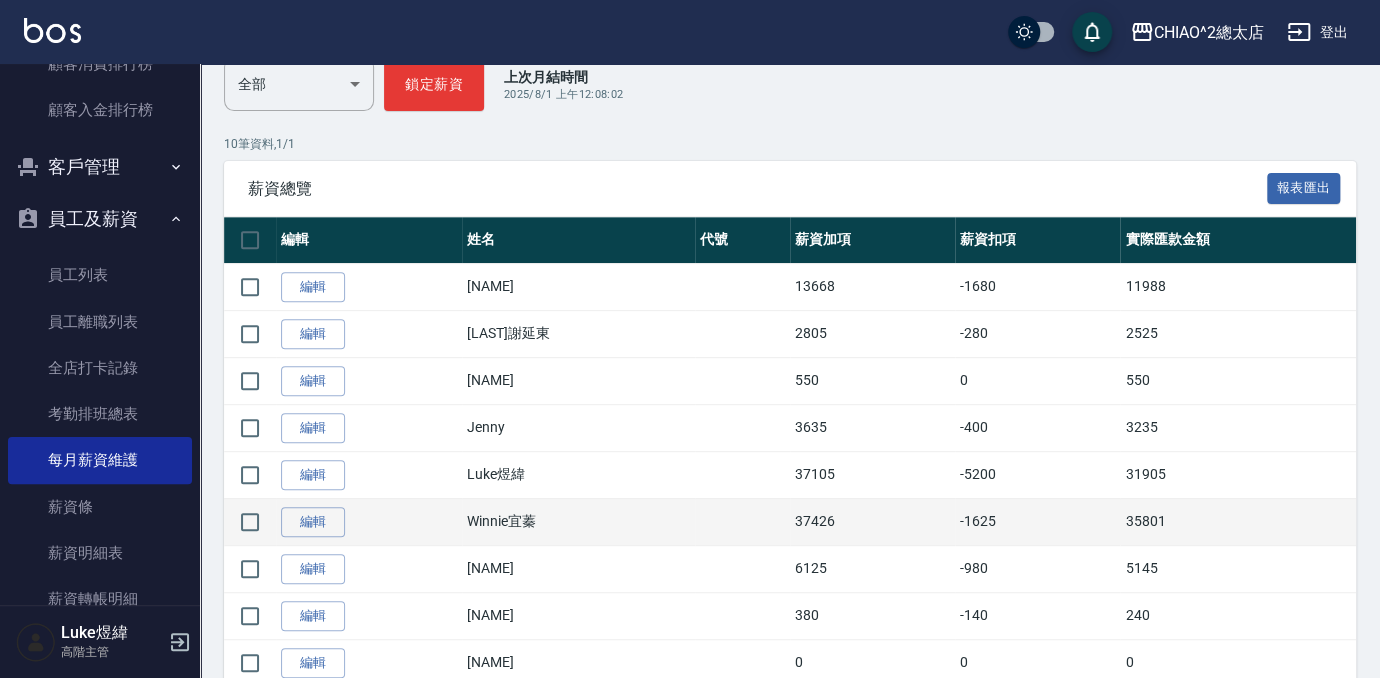 scroll, scrollTop: 363, scrollLeft: 0, axis: vertical 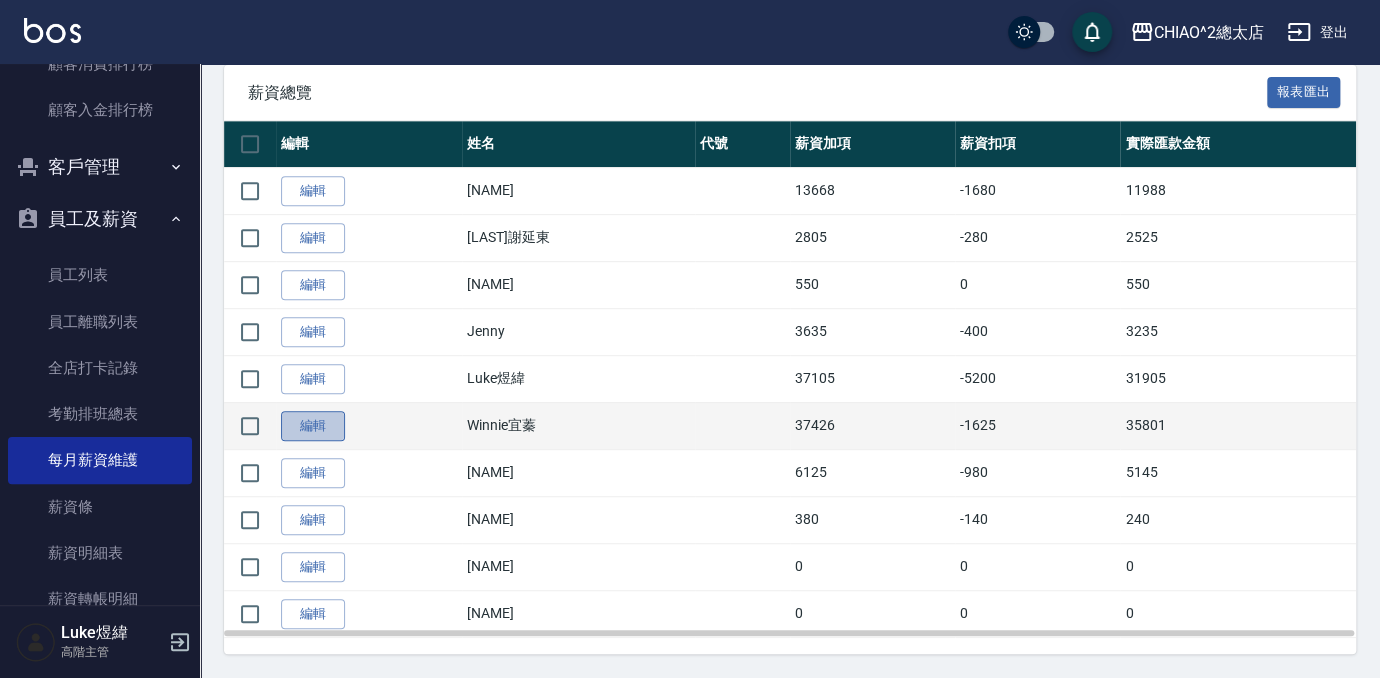 click on "編輯" at bounding box center (313, 426) 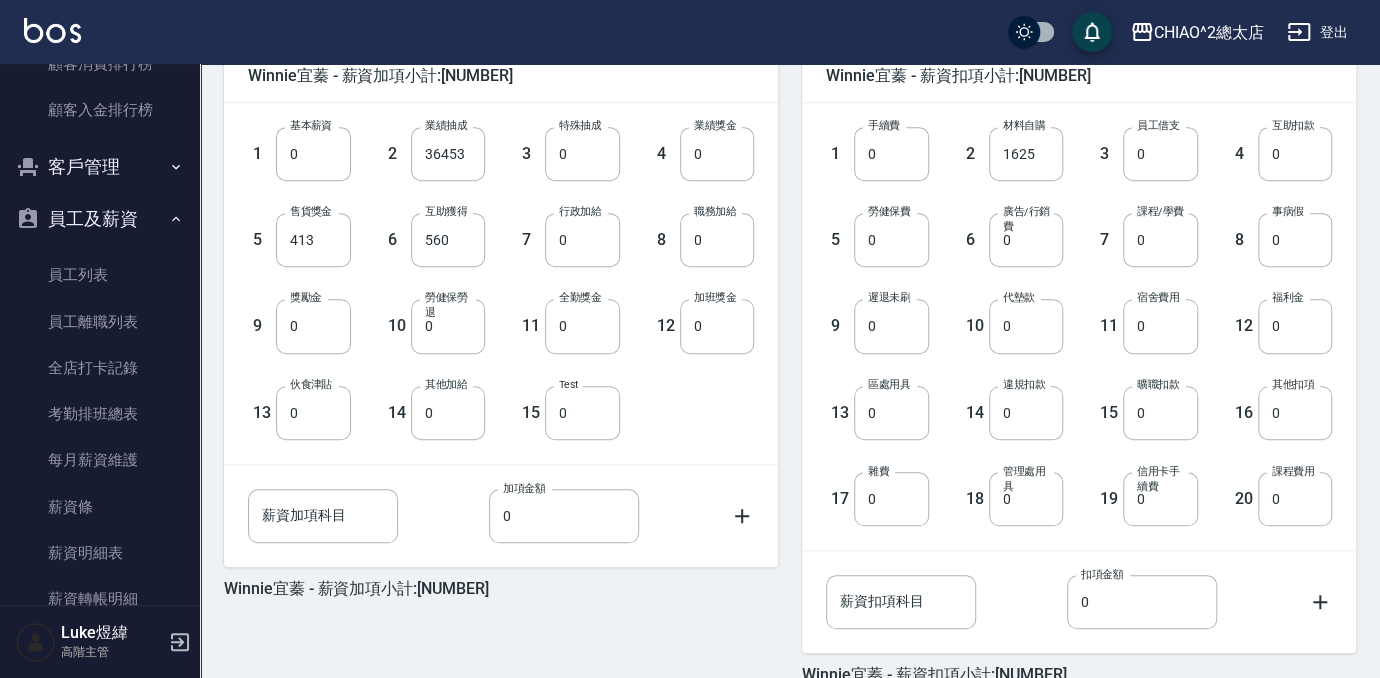 scroll, scrollTop: 545, scrollLeft: 0, axis: vertical 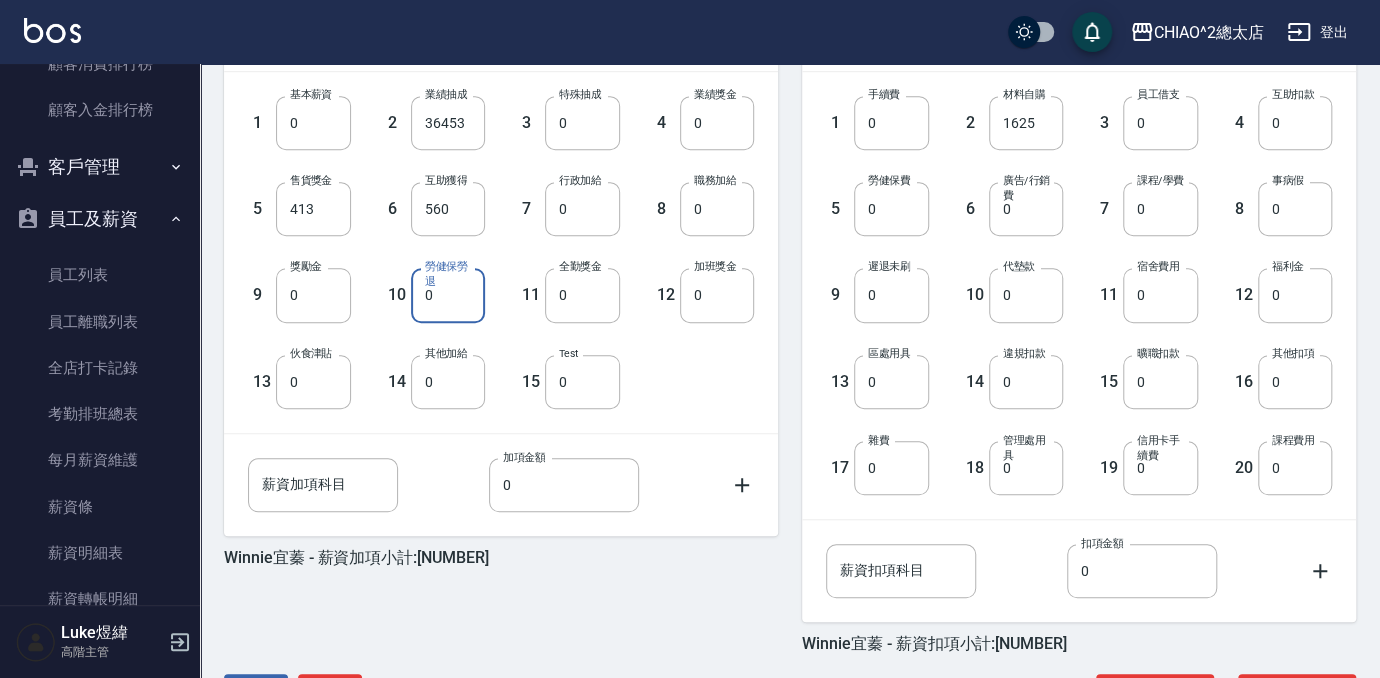 click on "0" at bounding box center [448, 295] 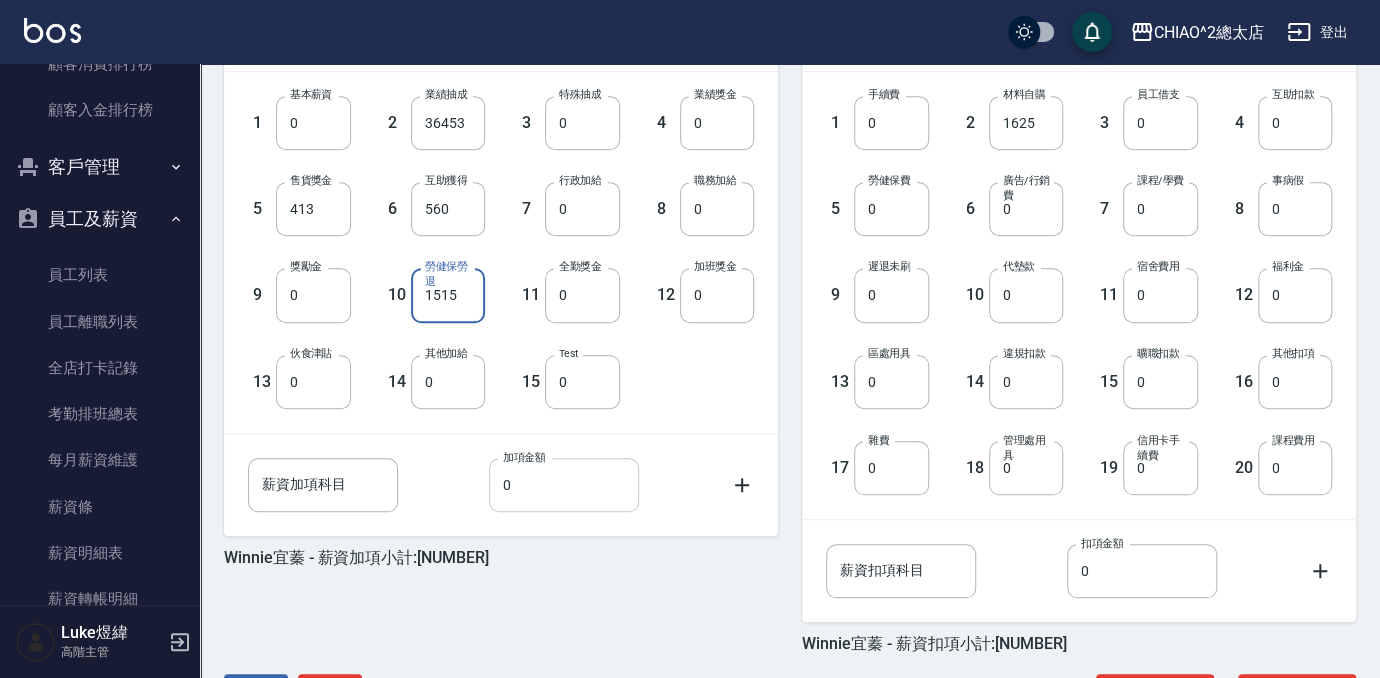 scroll, scrollTop: 620, scrollLeft: 0, axis: vertical 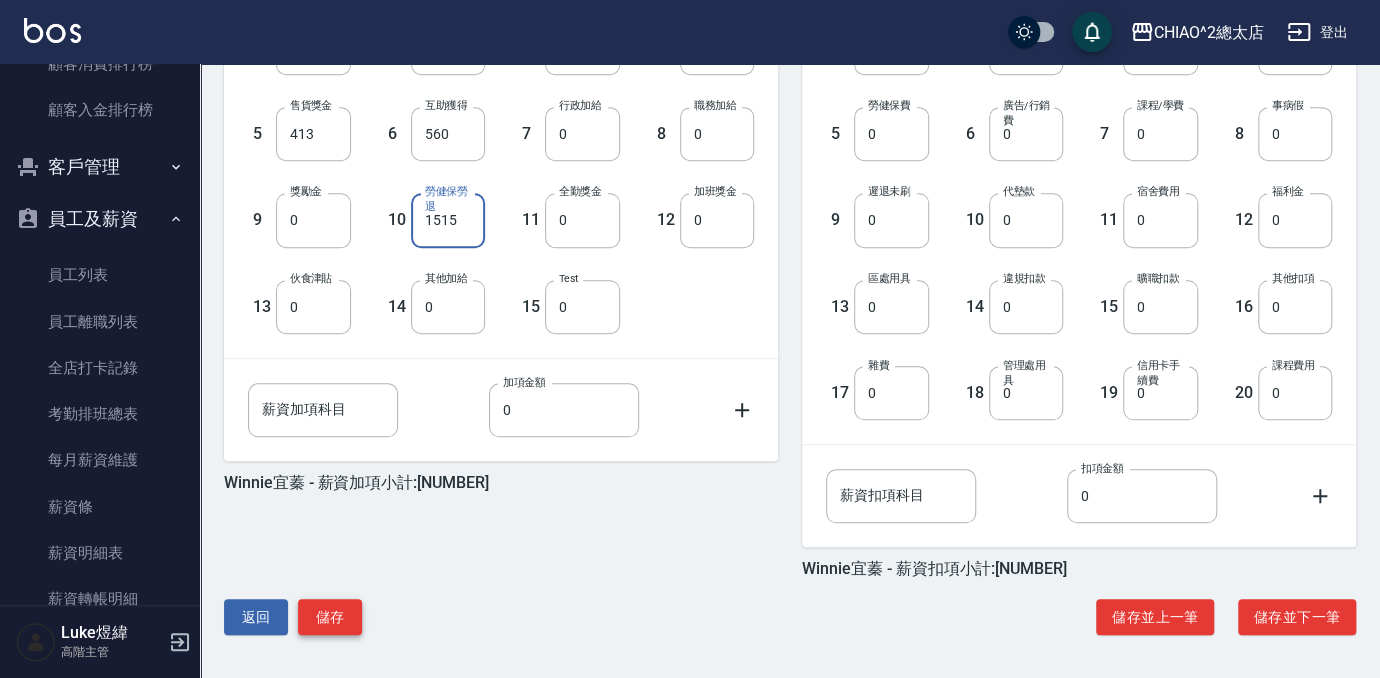 type on "1515" 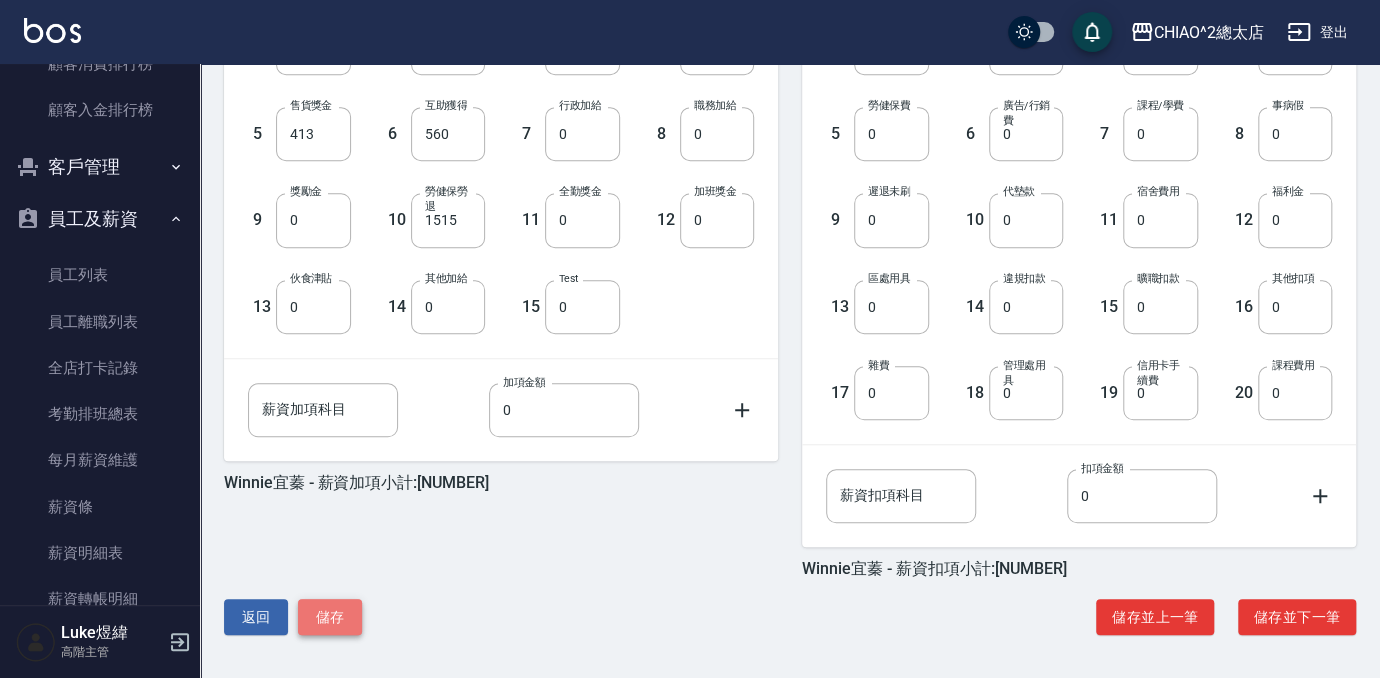 click on "儲存" at bounding box center [330, 617] 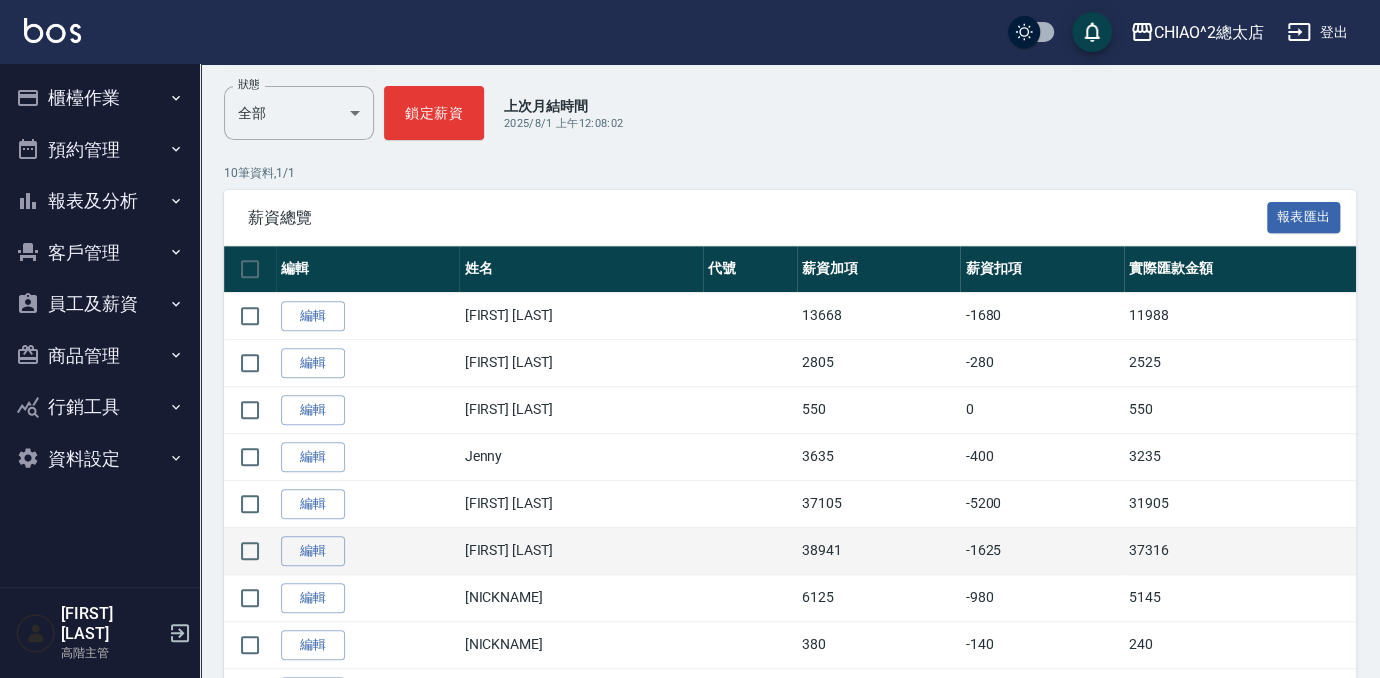scroll, scrollTop: 383, scrollLeft: 0, axis: vertical 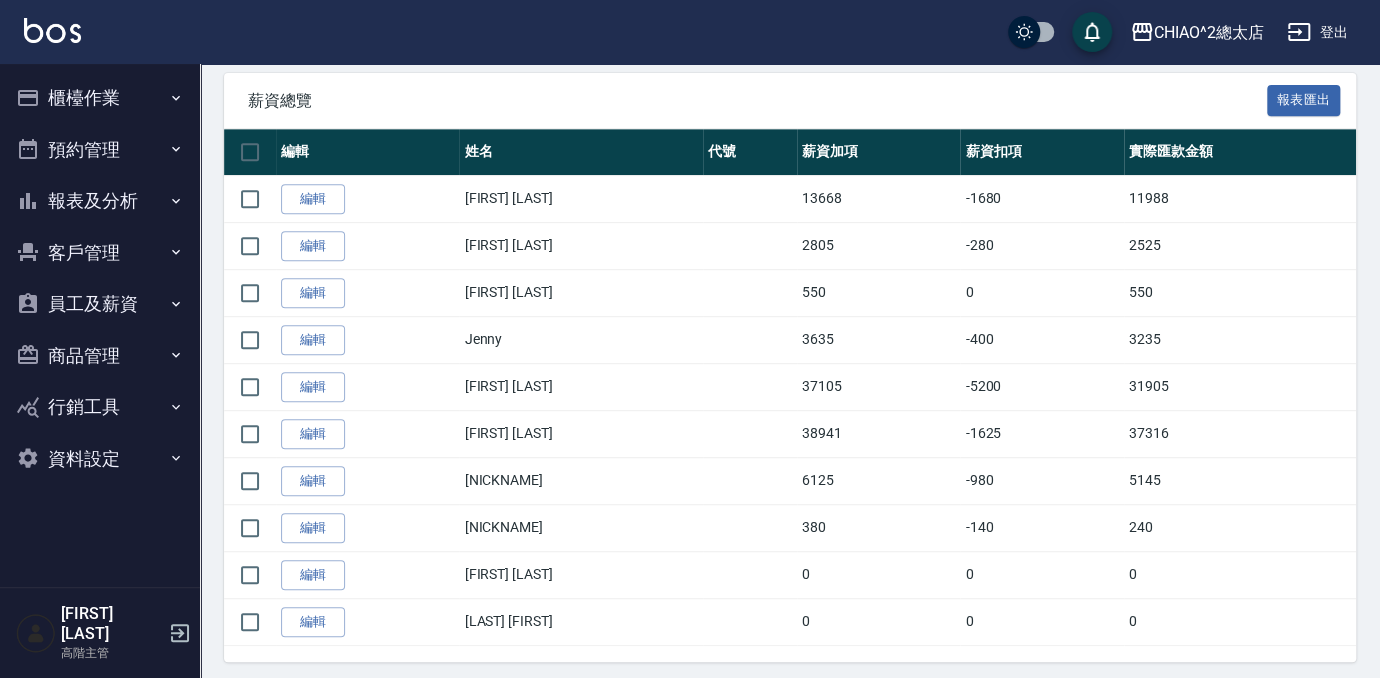 click on "員工及薪資" at bounding box center [100, 304] 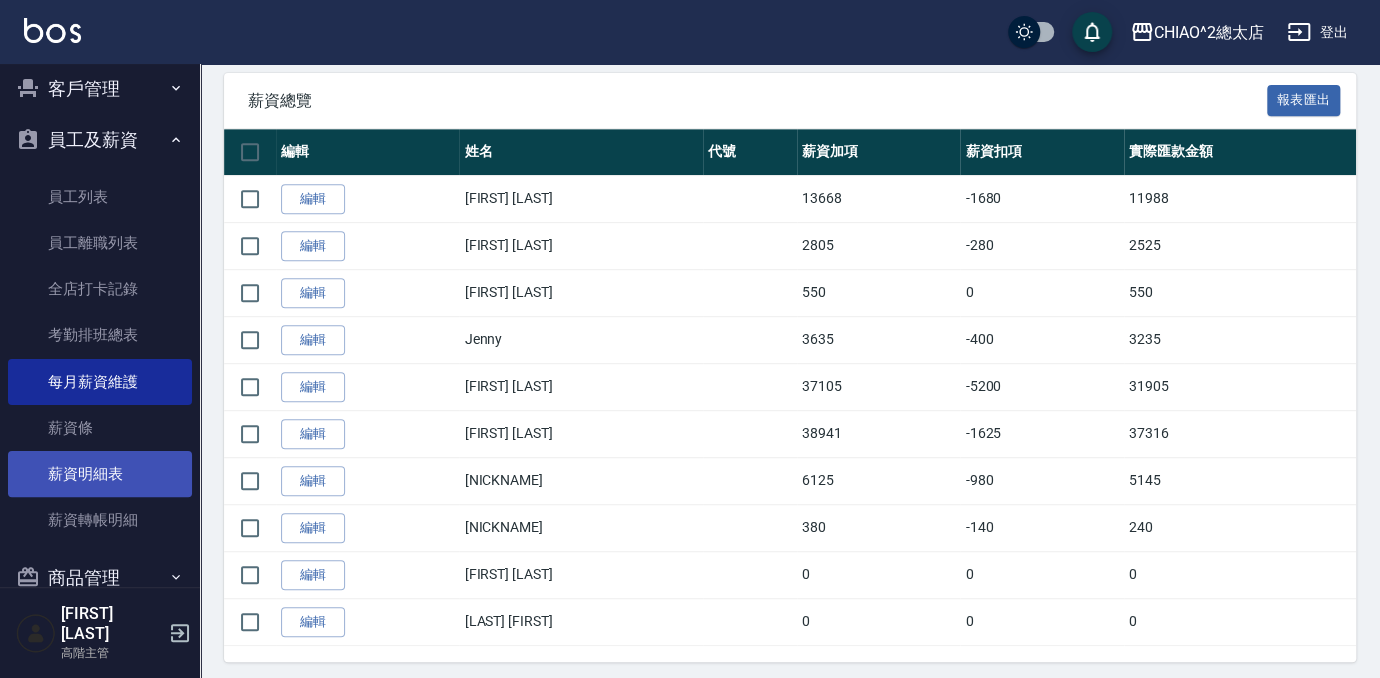 scroll, scrollTop: 272, scrollLeft: 0, axis: vertical 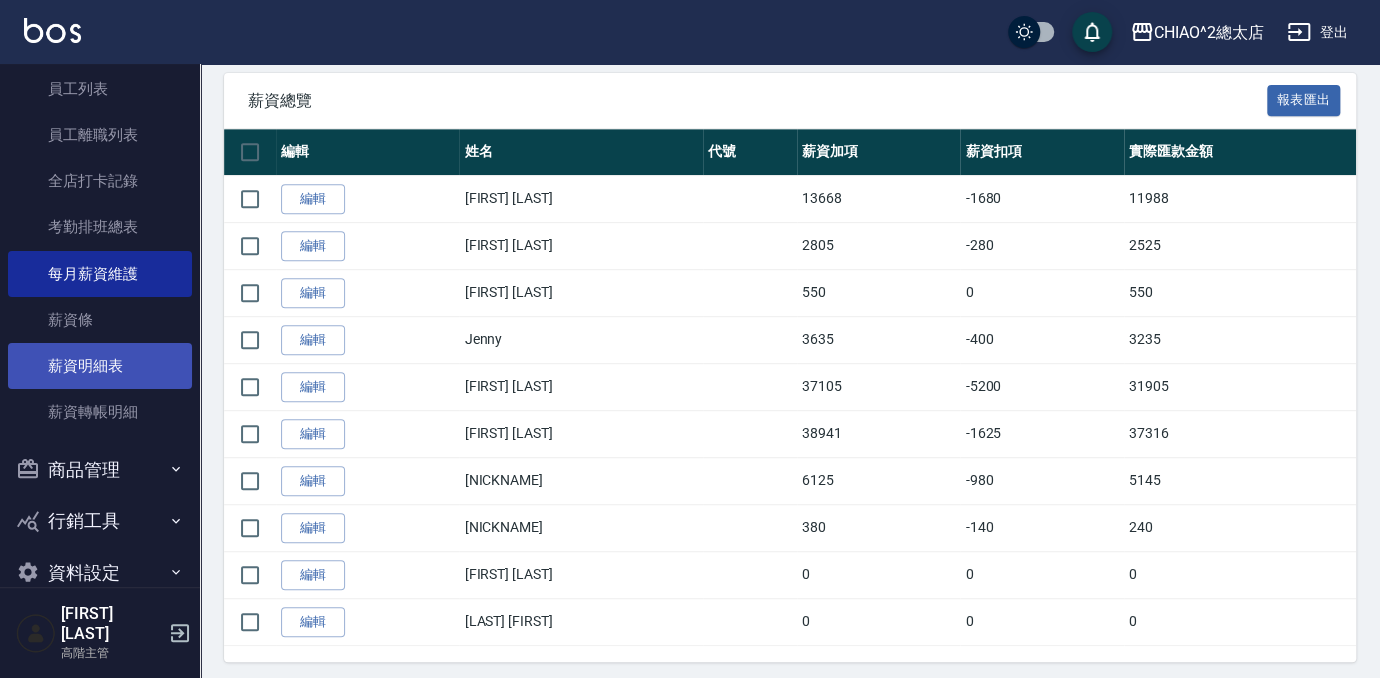 click on "薪資明細表" at bounding box center [100, 366] 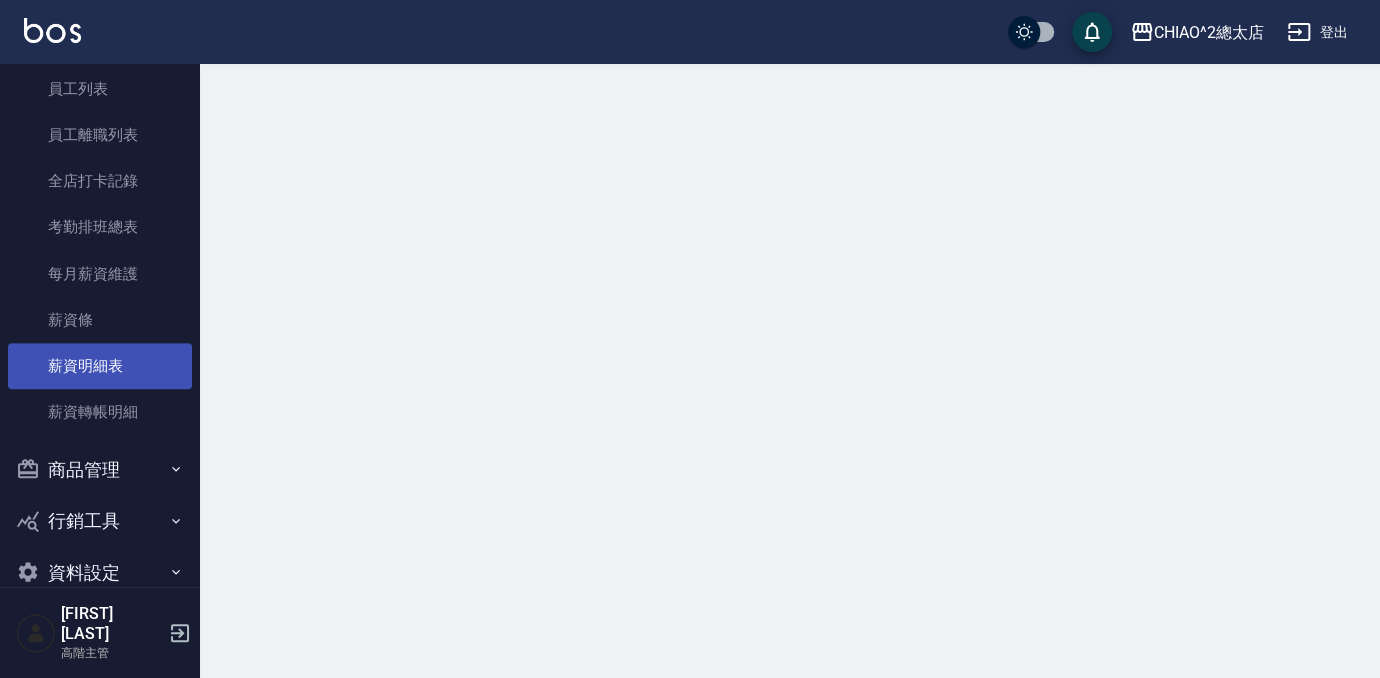 scroll, scrollTop: 0, scrollLeft: 0, axis: both 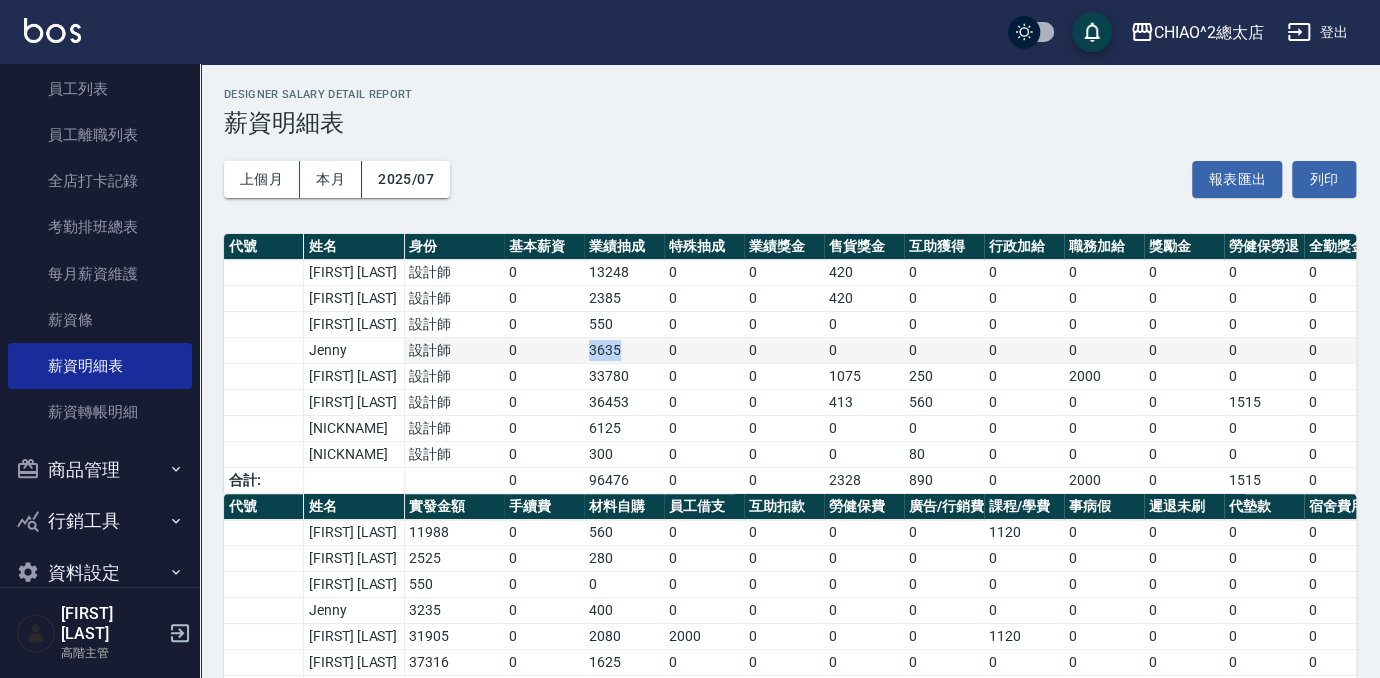 drag, startPoint x: 618, startPoint y: 345, endPoint x: 578, endPoint y: 345, distance: 40 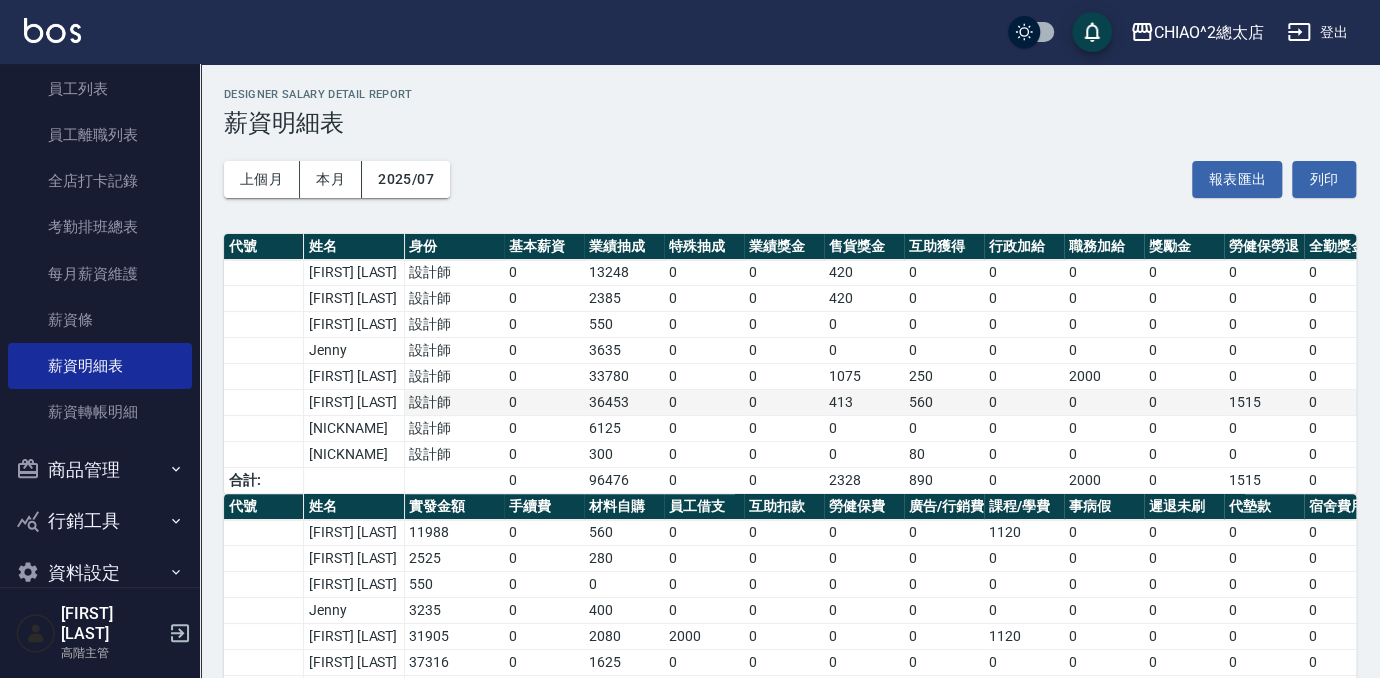 click on "36453" at bounding box center [624, 403] 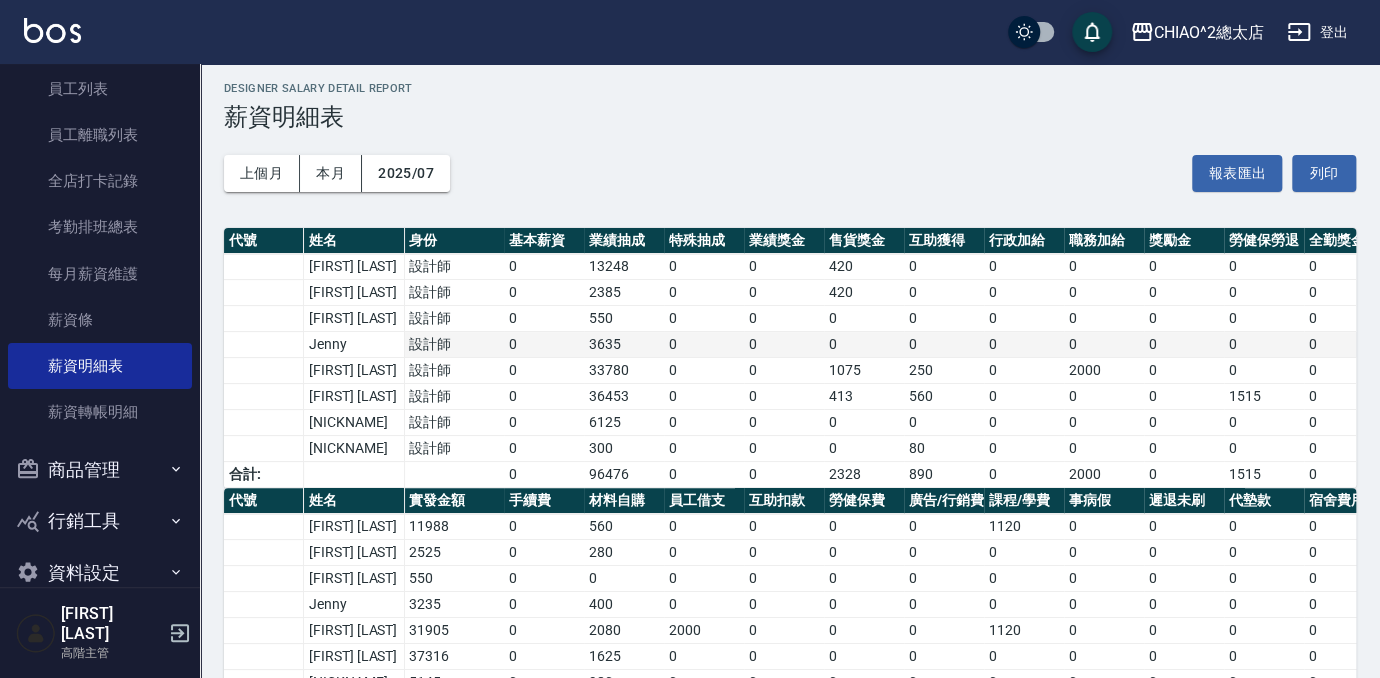 scroll, scrollTop: 0, scrollLeft: 0, axis: both 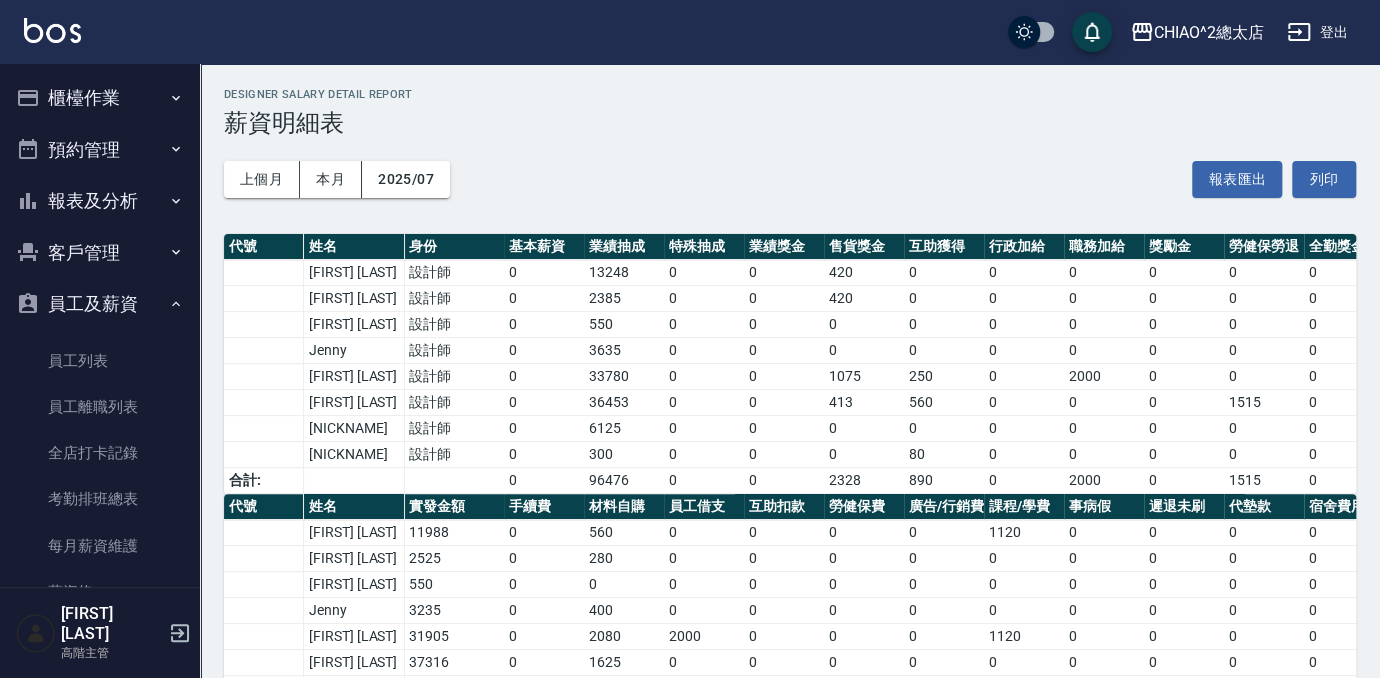 click on "報表及分析" at bounding box center [100, 201] 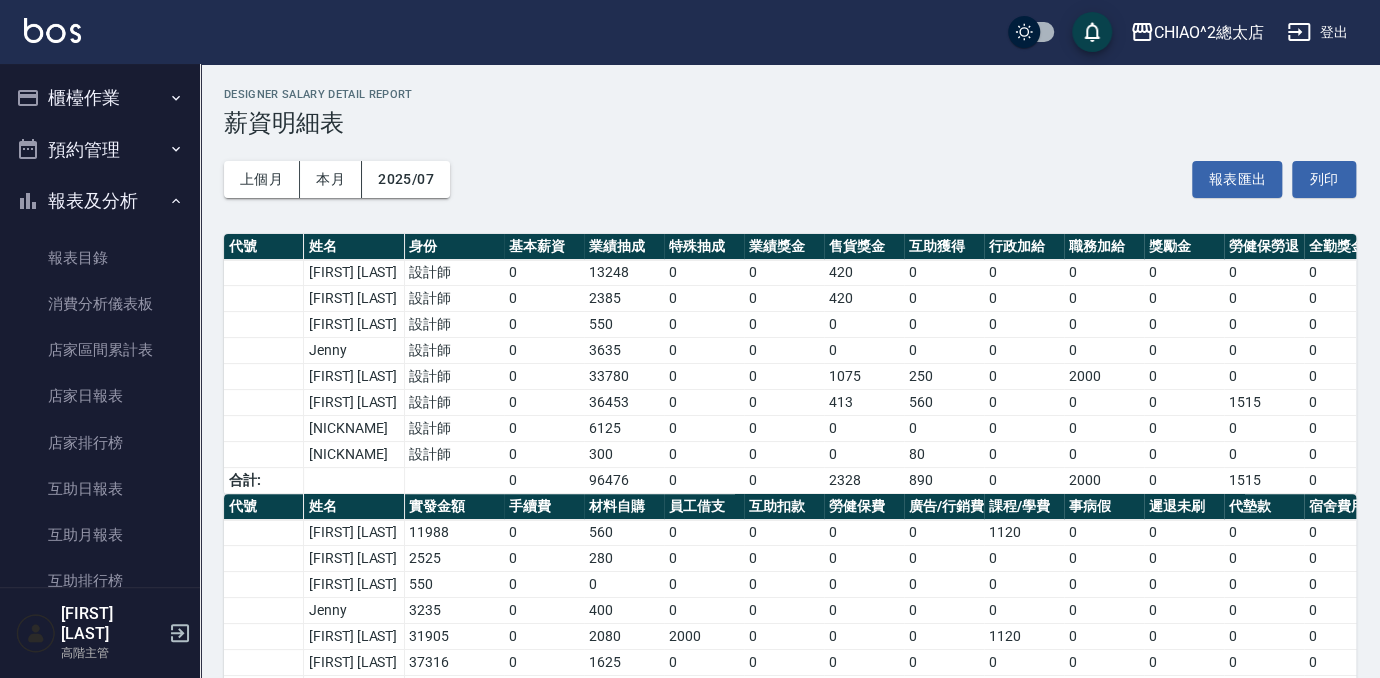 click on "報表及分析" at bounding box center [100, 201] 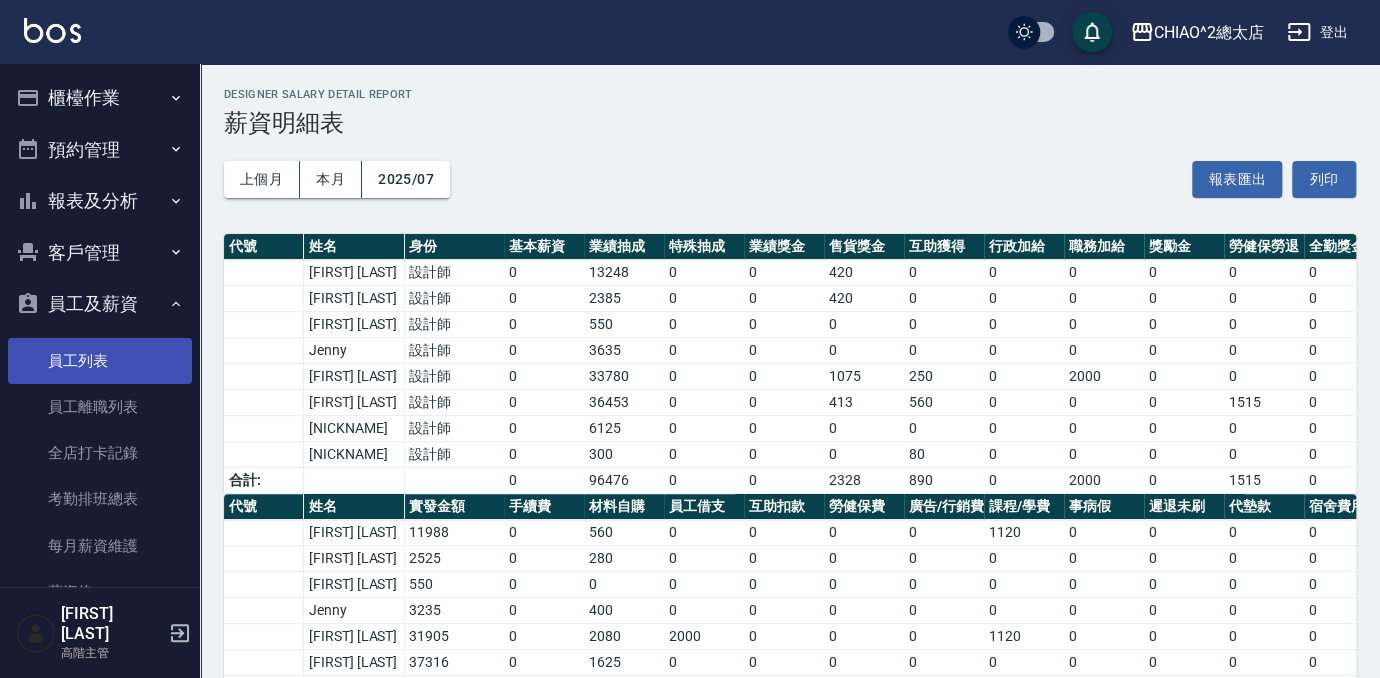 scroll, scrollTop: 288, scrollLeft: 0, axis: vertical 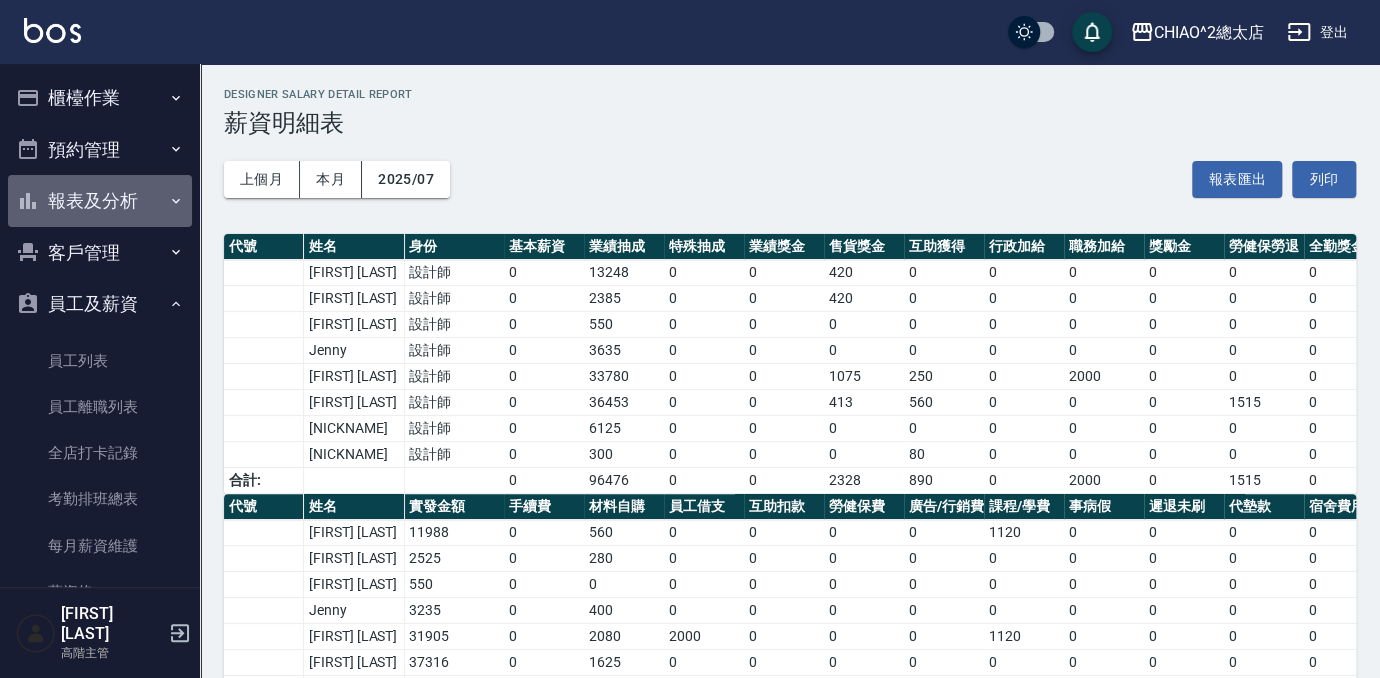 click on "報表及分析" at bounding box center (100, 201) 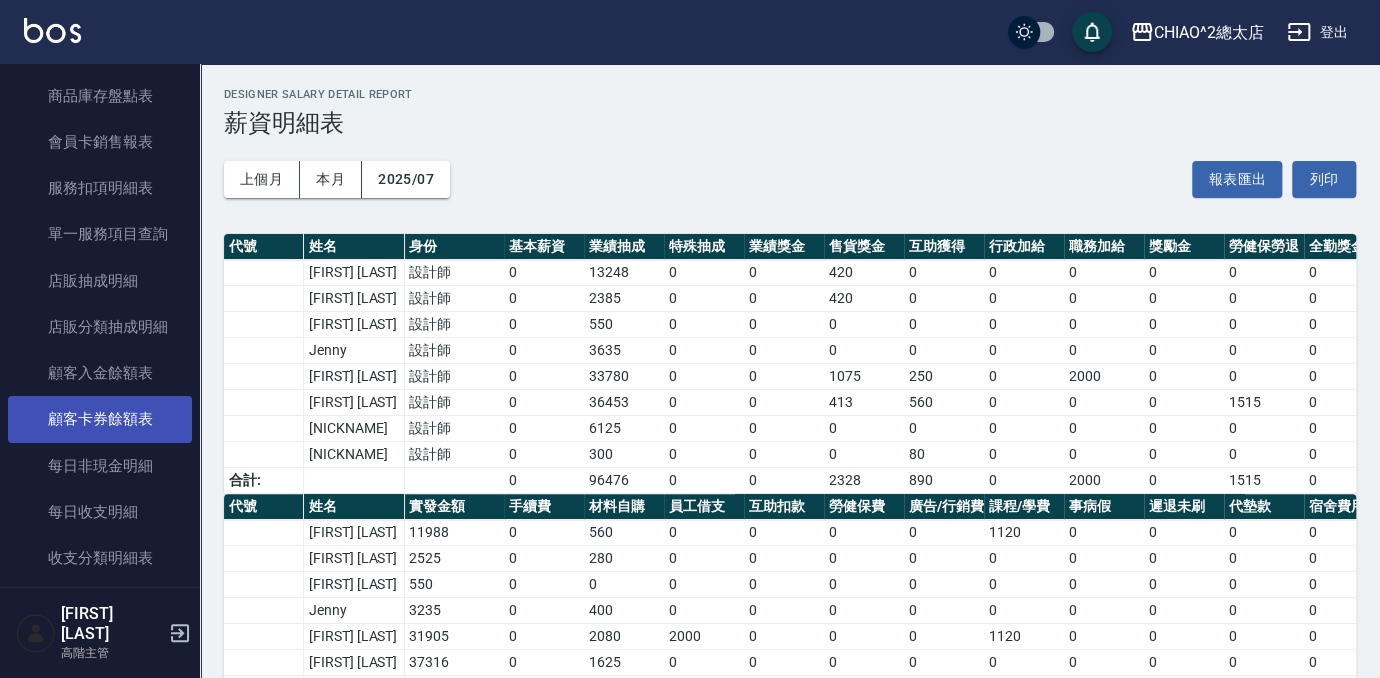 scroll, scrollTop: 1636, scrollLeft: 0, axis: vertical 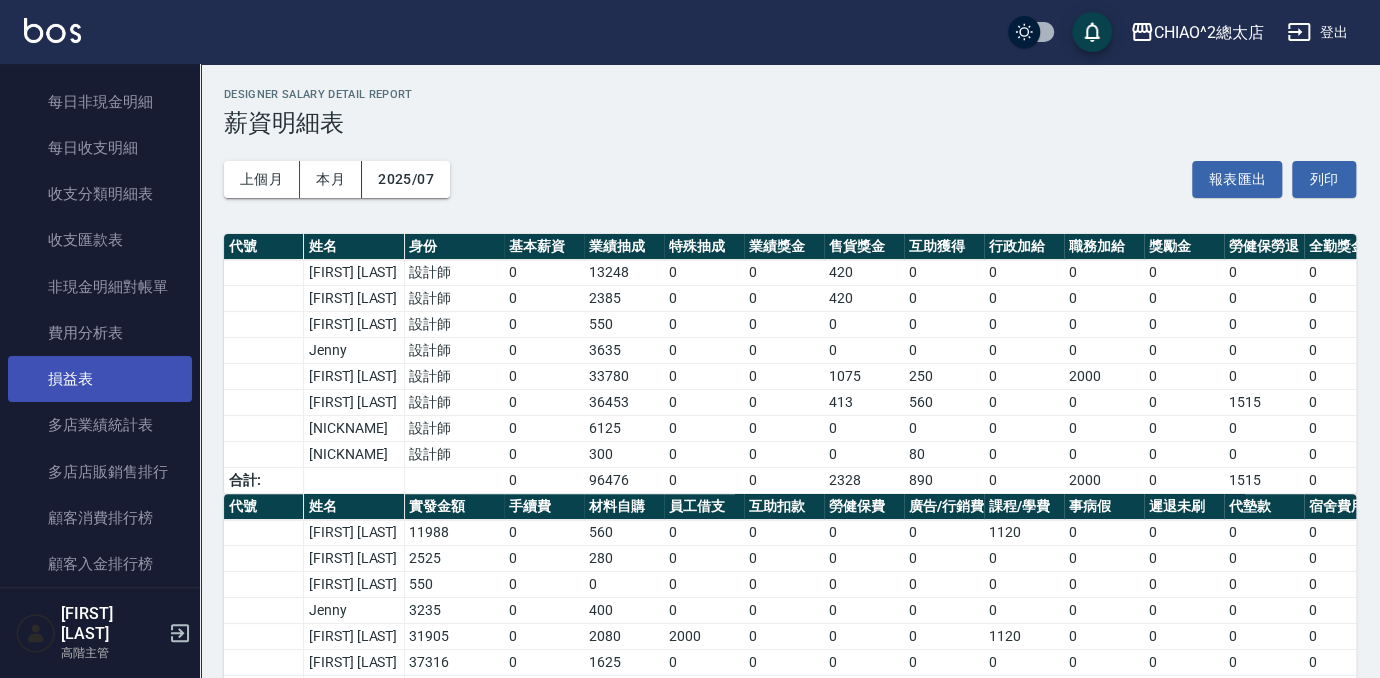 click on "損益表" at bounding box center (100, 379) 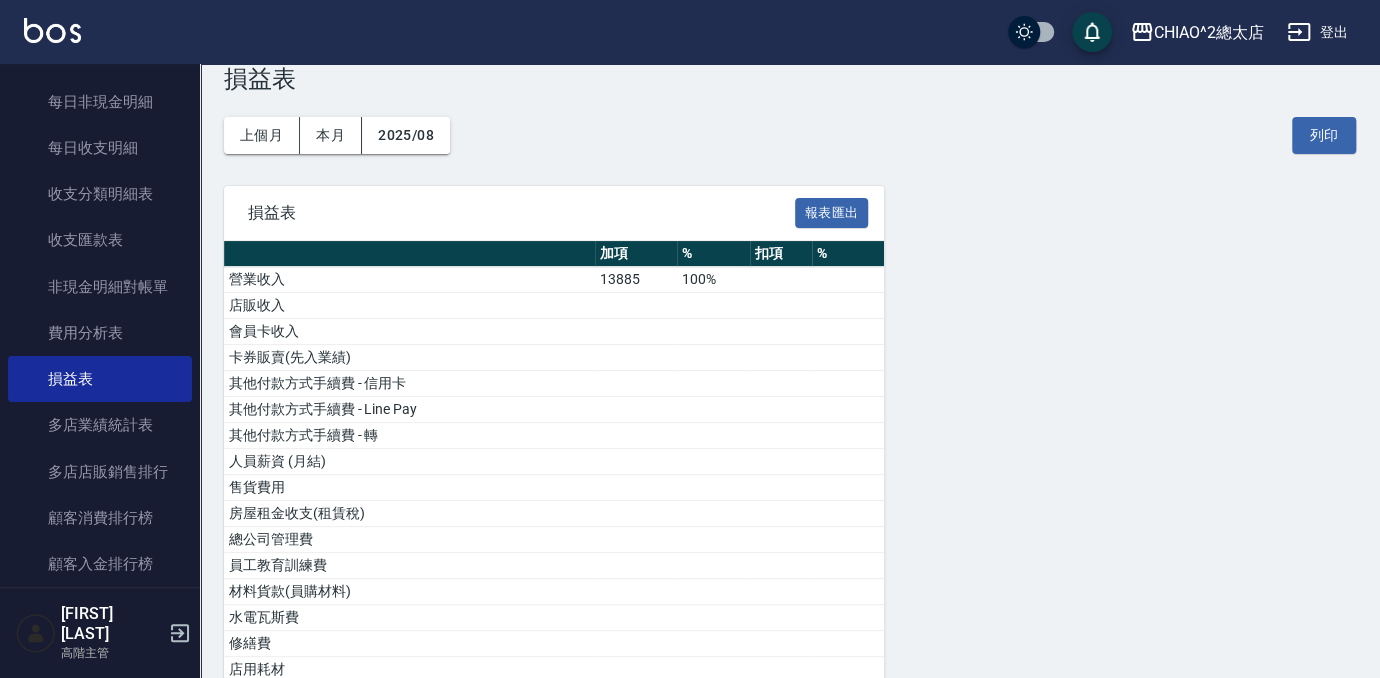 scroll, scrollTop: 0, scrollLeft: 0, axis: both 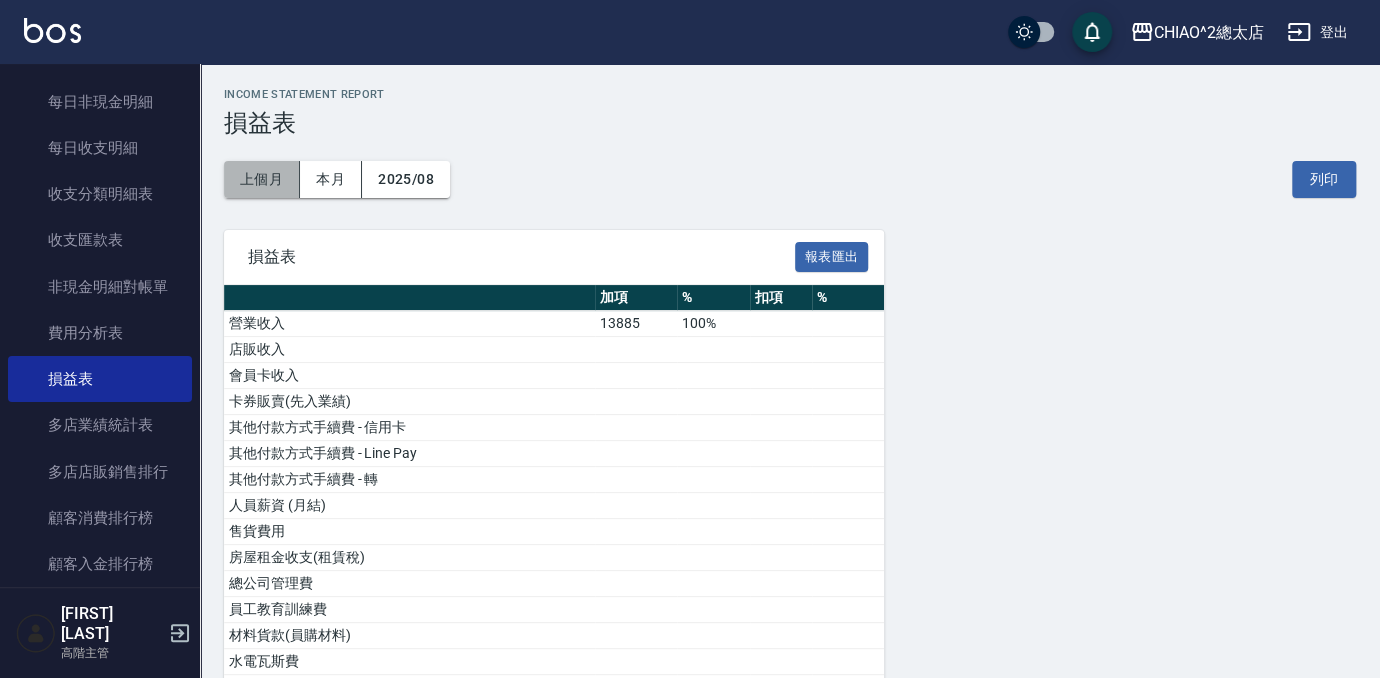 click on "上個月" at bounding box center (262, 179) 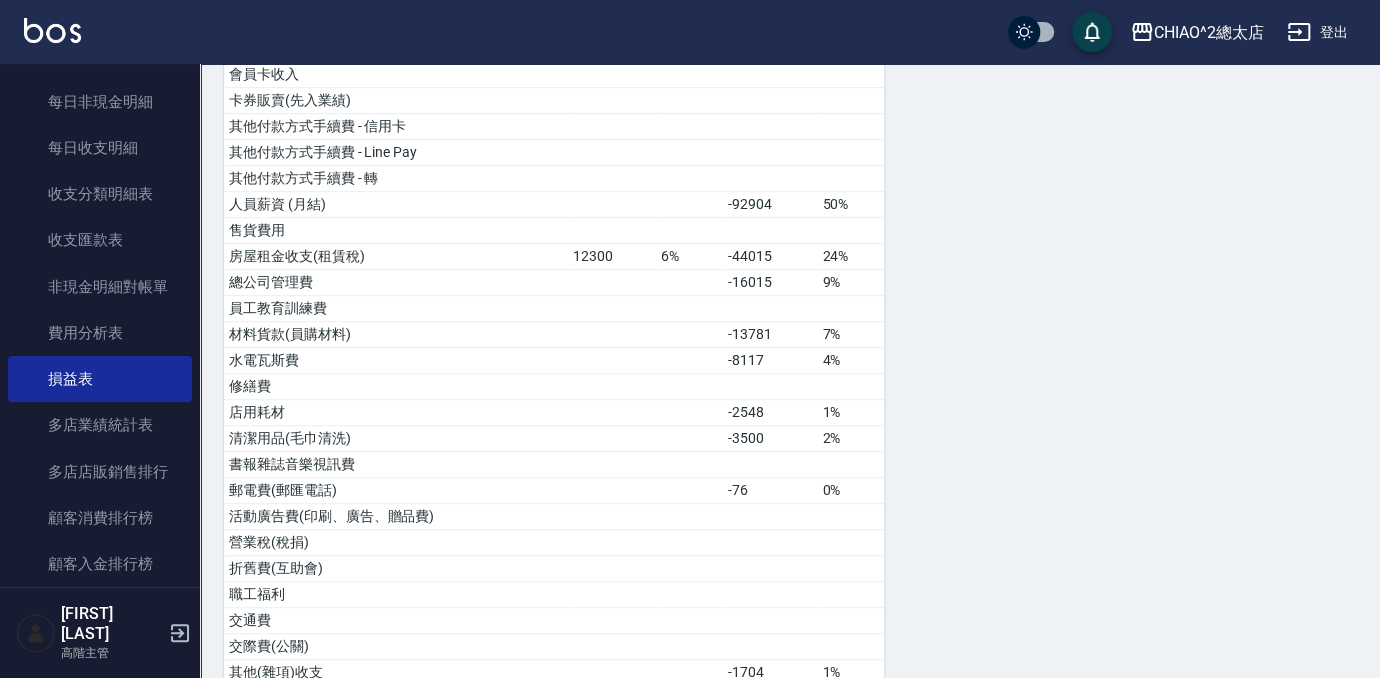 scroll, scrollTop: 162, scrollLeft: 0, axis: vertical 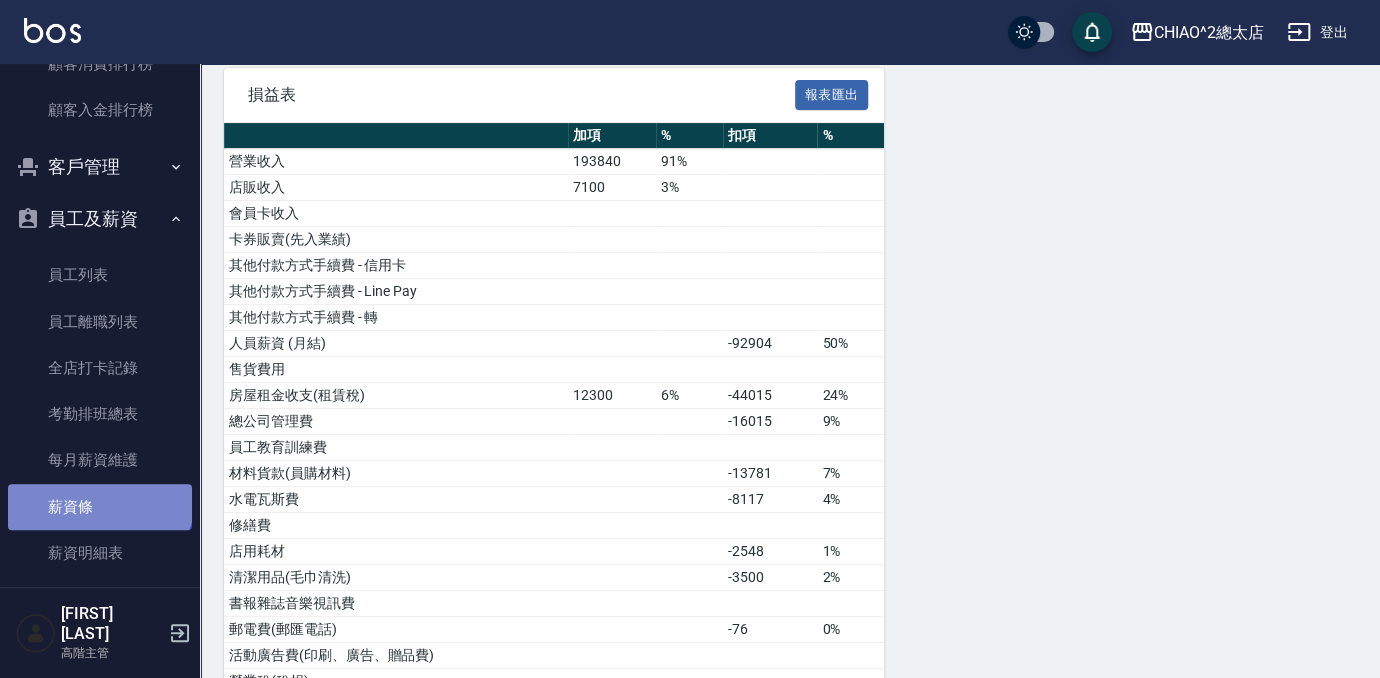 click on "薪資條" at bounding box center (100, 507) 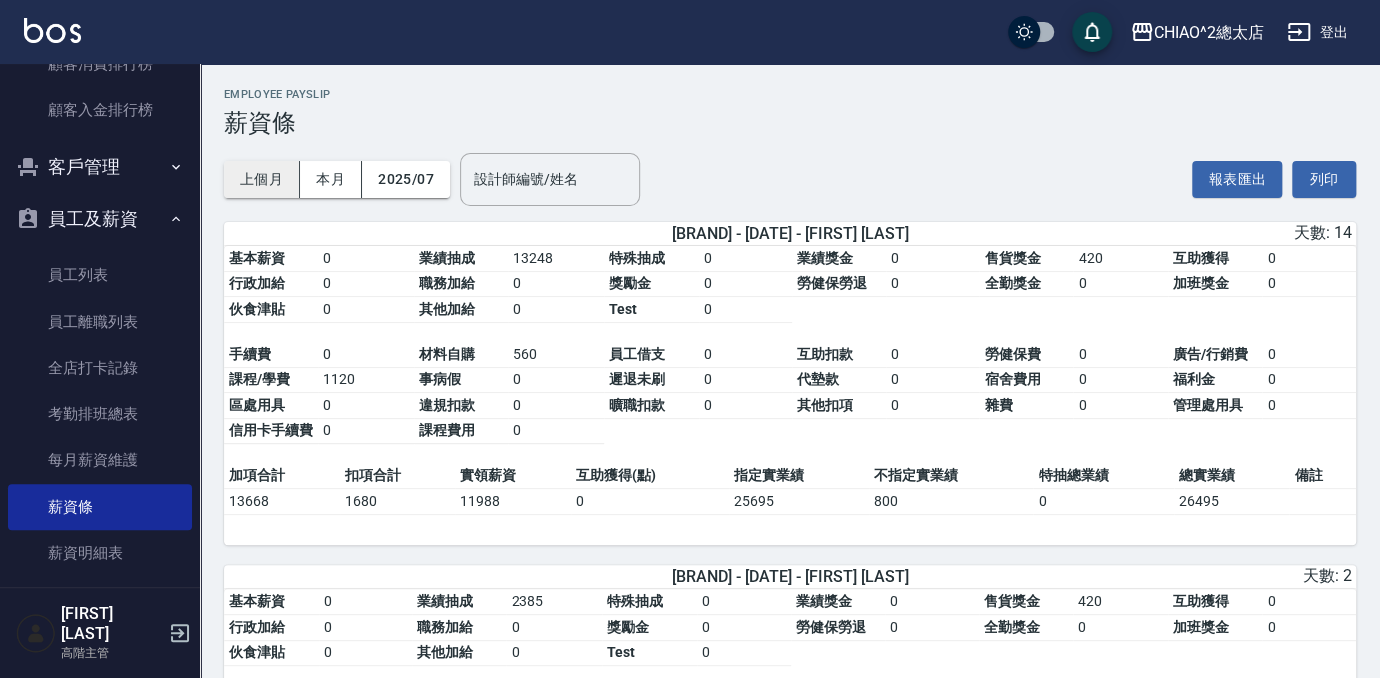 click on "上個月" at bounding box center [262, 179] 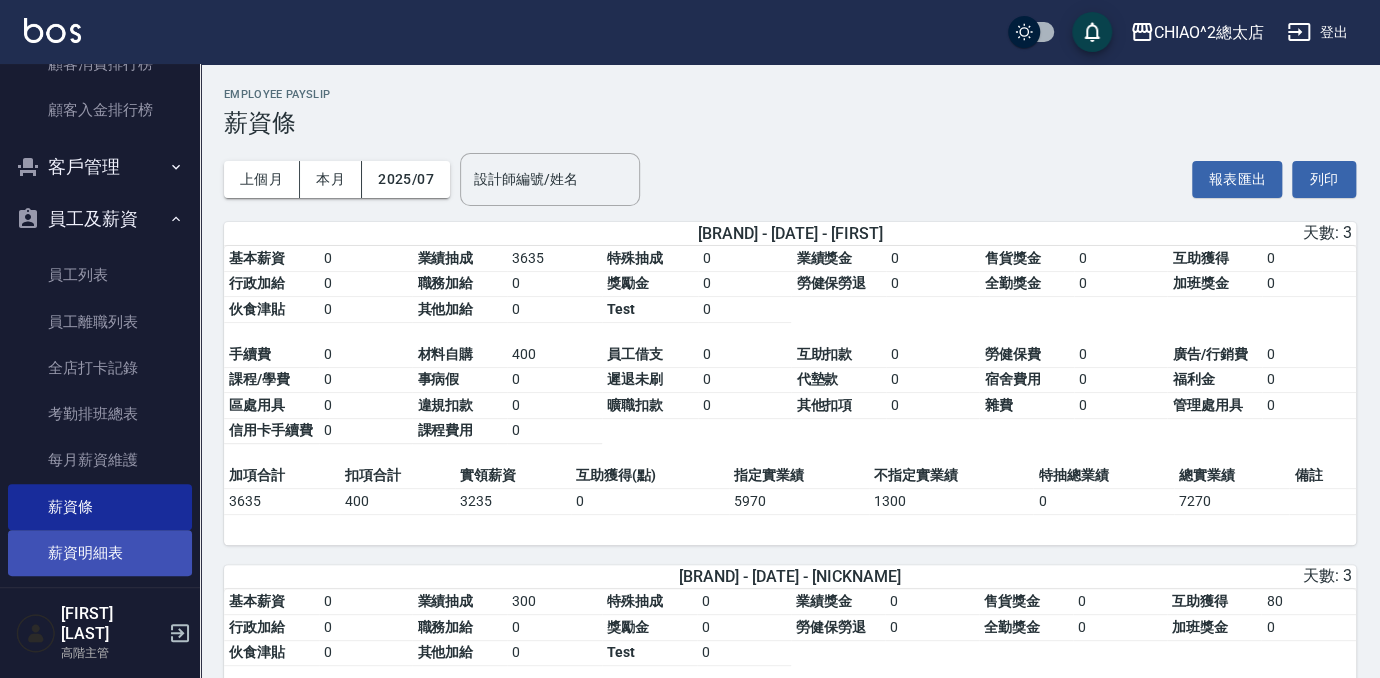 click on "薪資明細表" at bounding box center (100, 553) 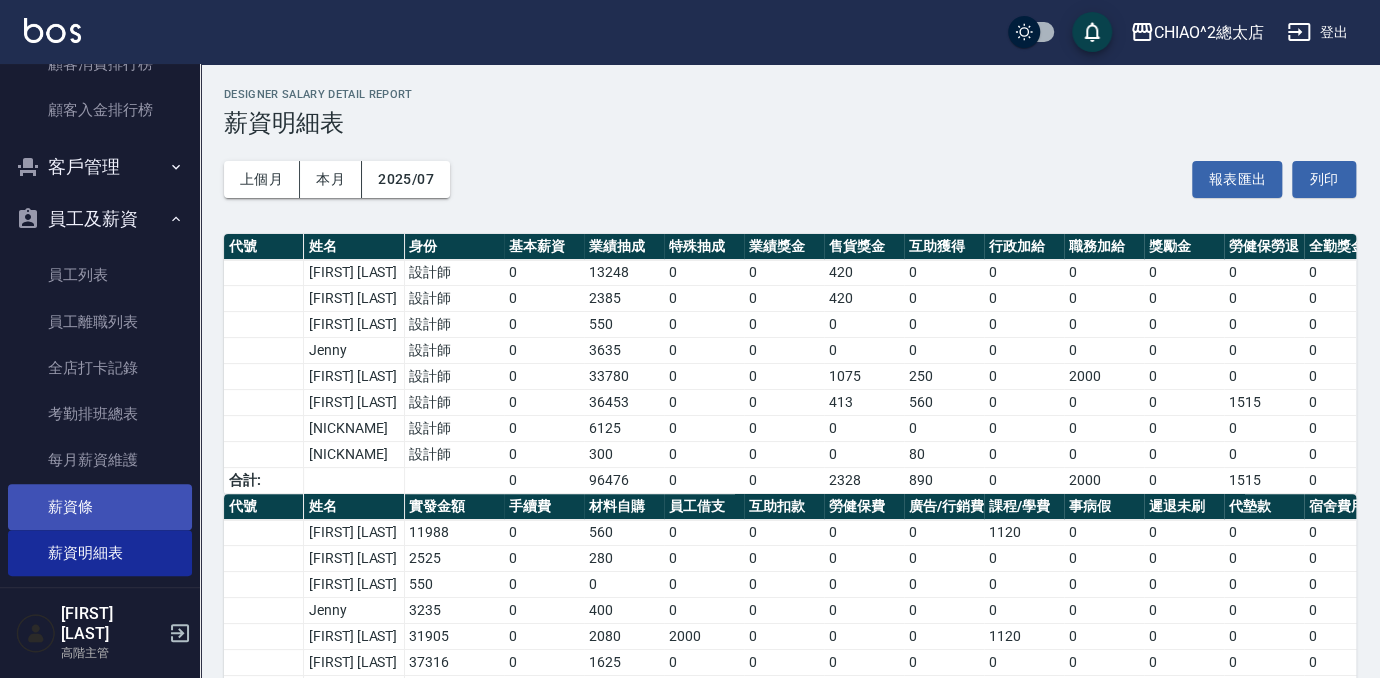 scroll, scrollTop: 2272, scrollLeft: 0, axis: vertical 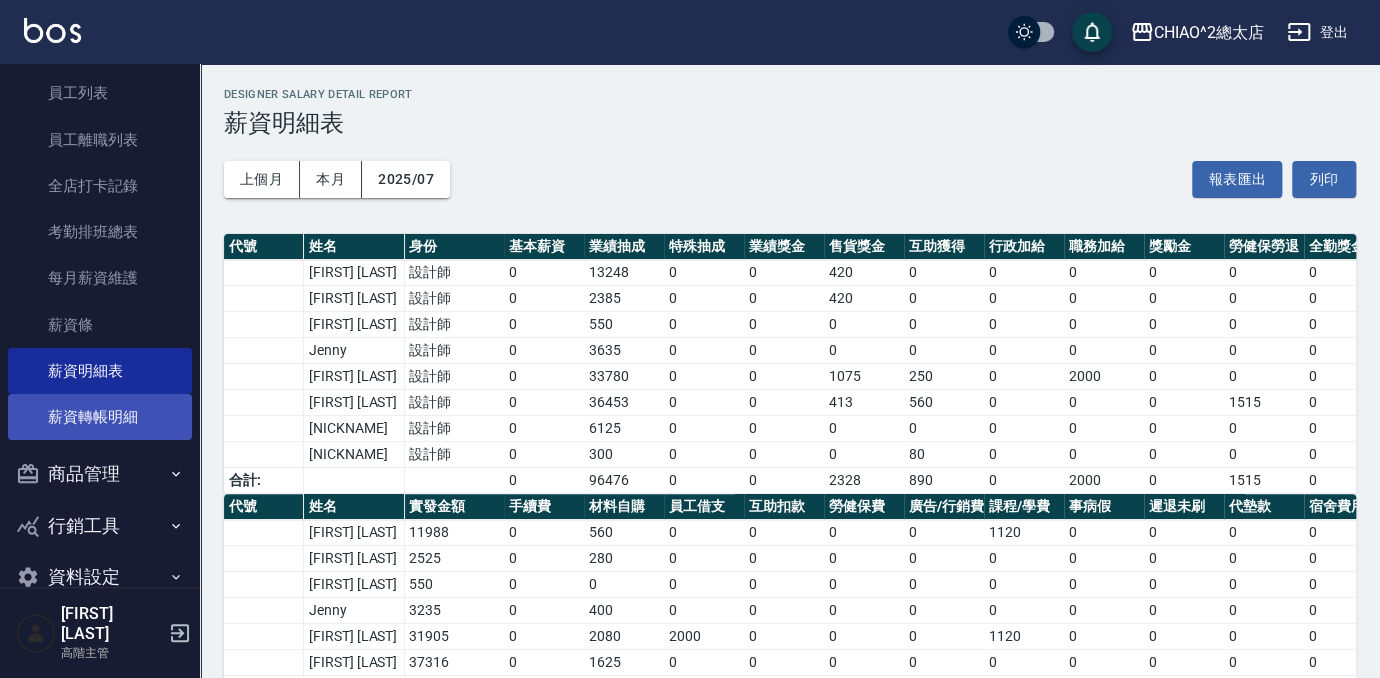 click on "薪資轉帳明細" at bounding box center (100, 417) 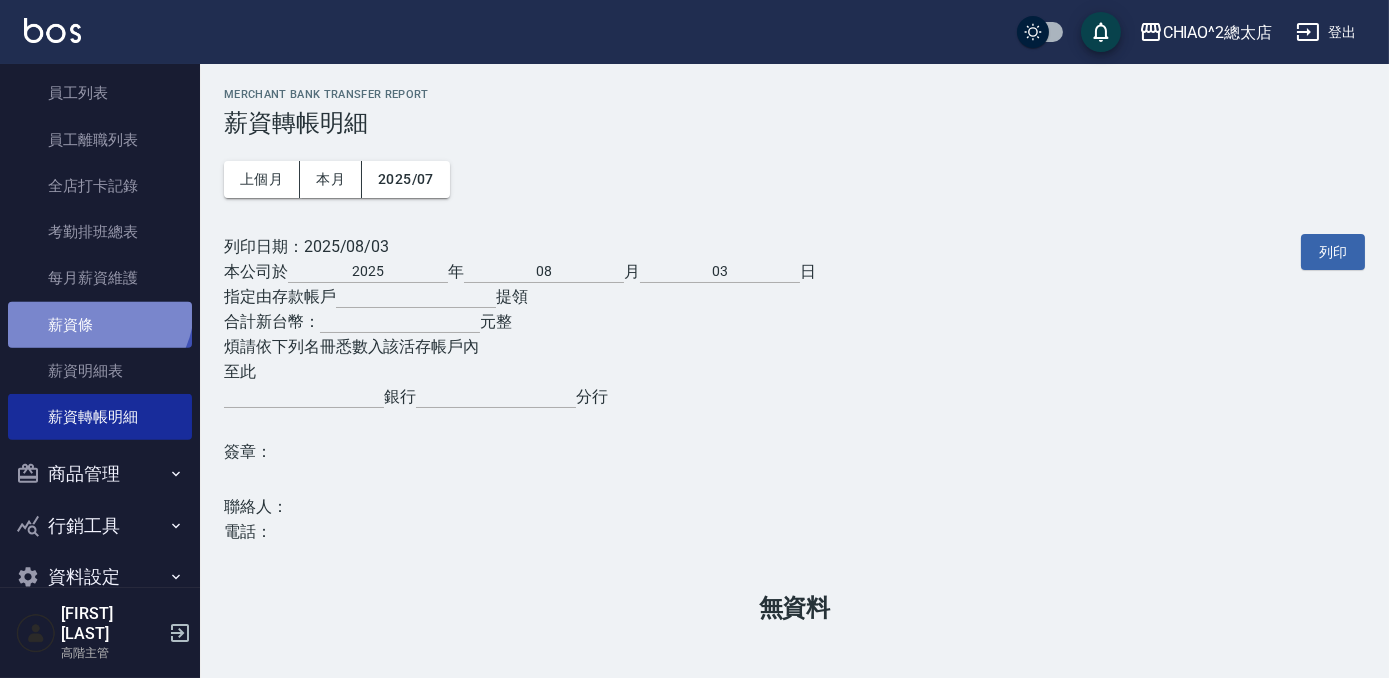 click on "薪資條" at bounding box center (100, 325) 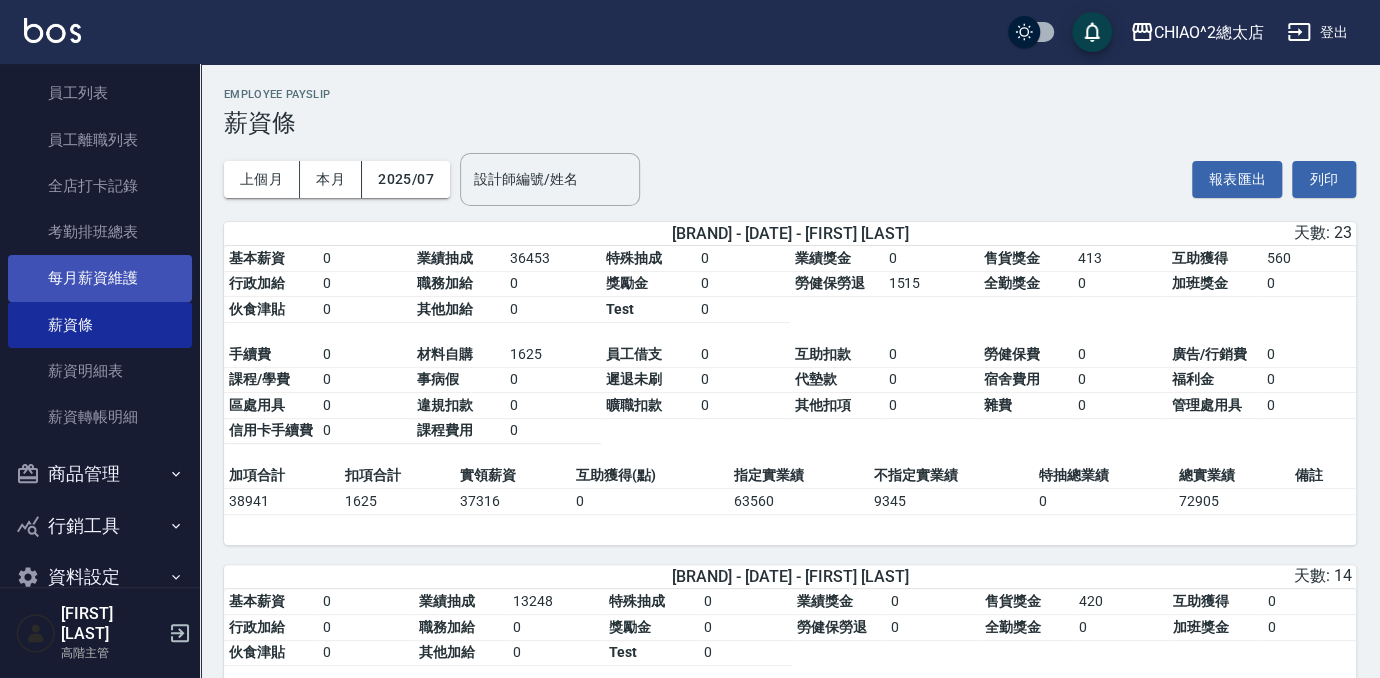 click on "每月薪資維護" at bounding box center [100, 278] 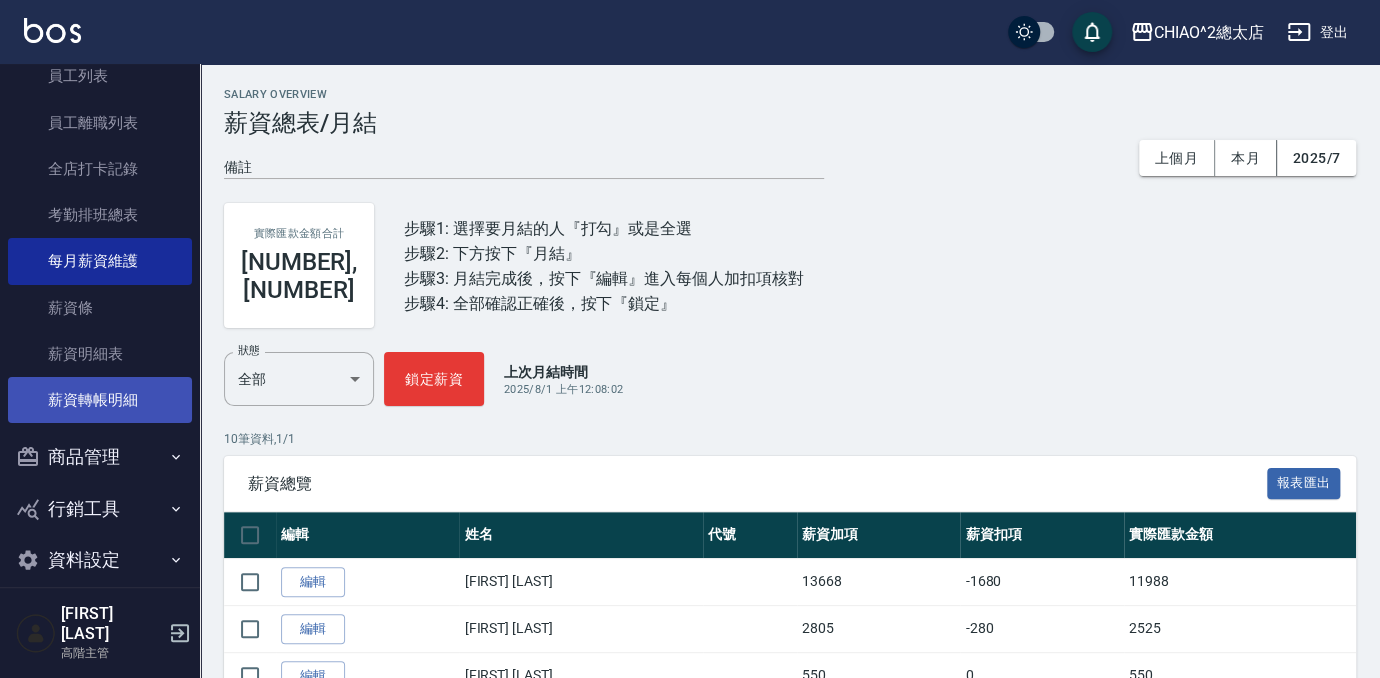 scroll, scrollTop: 2293, scrollLeft: 0, axis: vertical 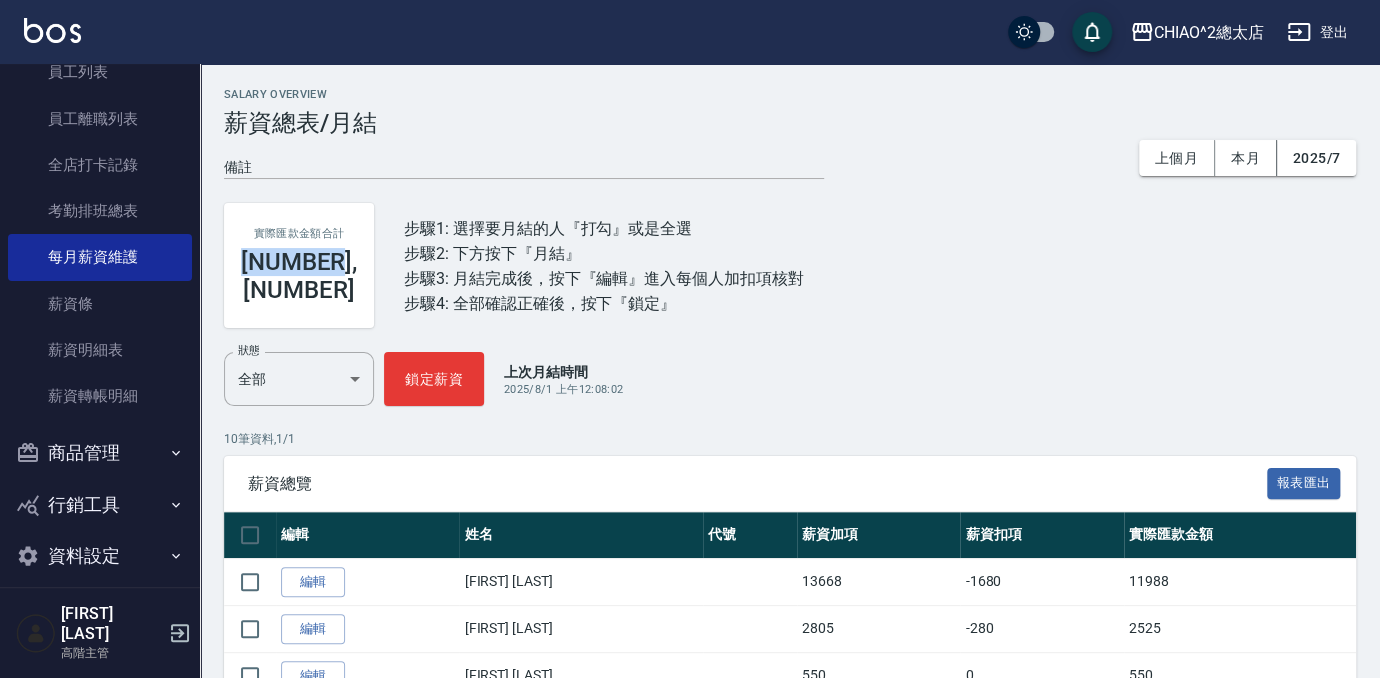 drag, startPoint x: 347, startPoint y: 259, endPoint x: 259, endPoint y: 246, distance: 88.95505 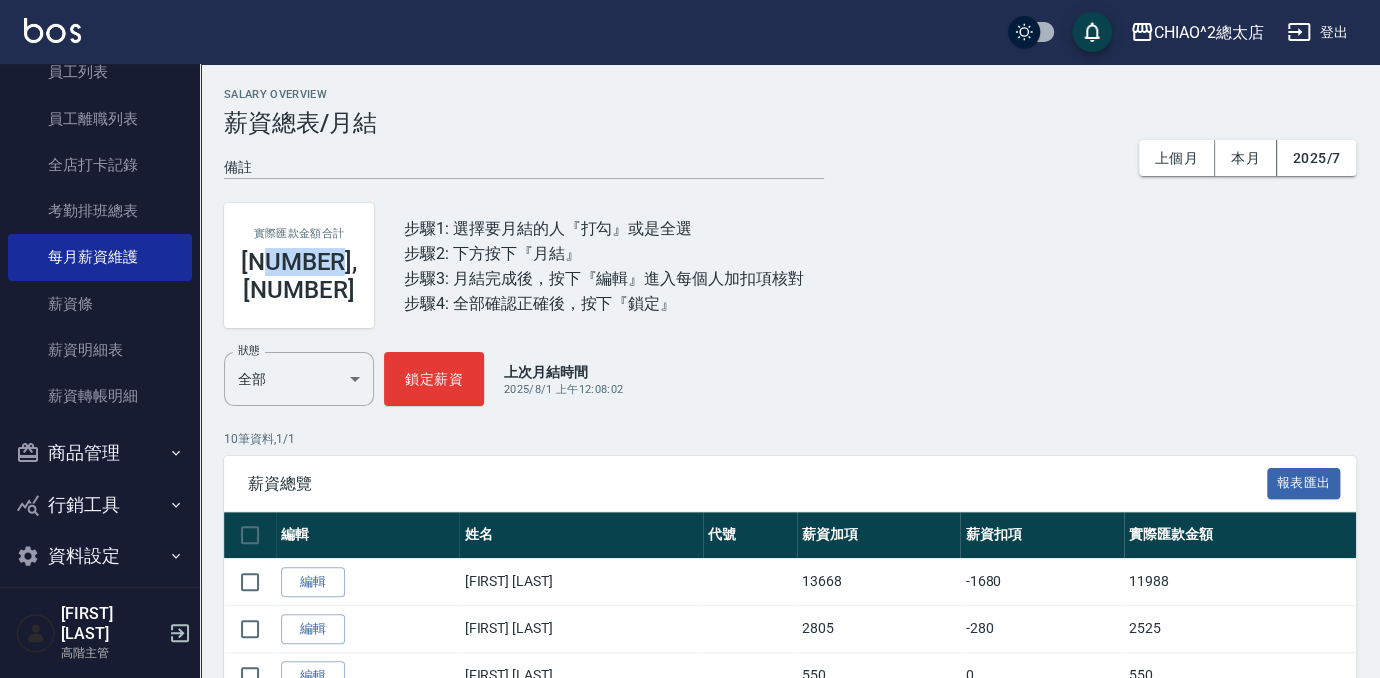 drag, startPoint x: 376, startPoint y: 270, endPoint x: 285, endPoint y: 259, distance: 91.66242 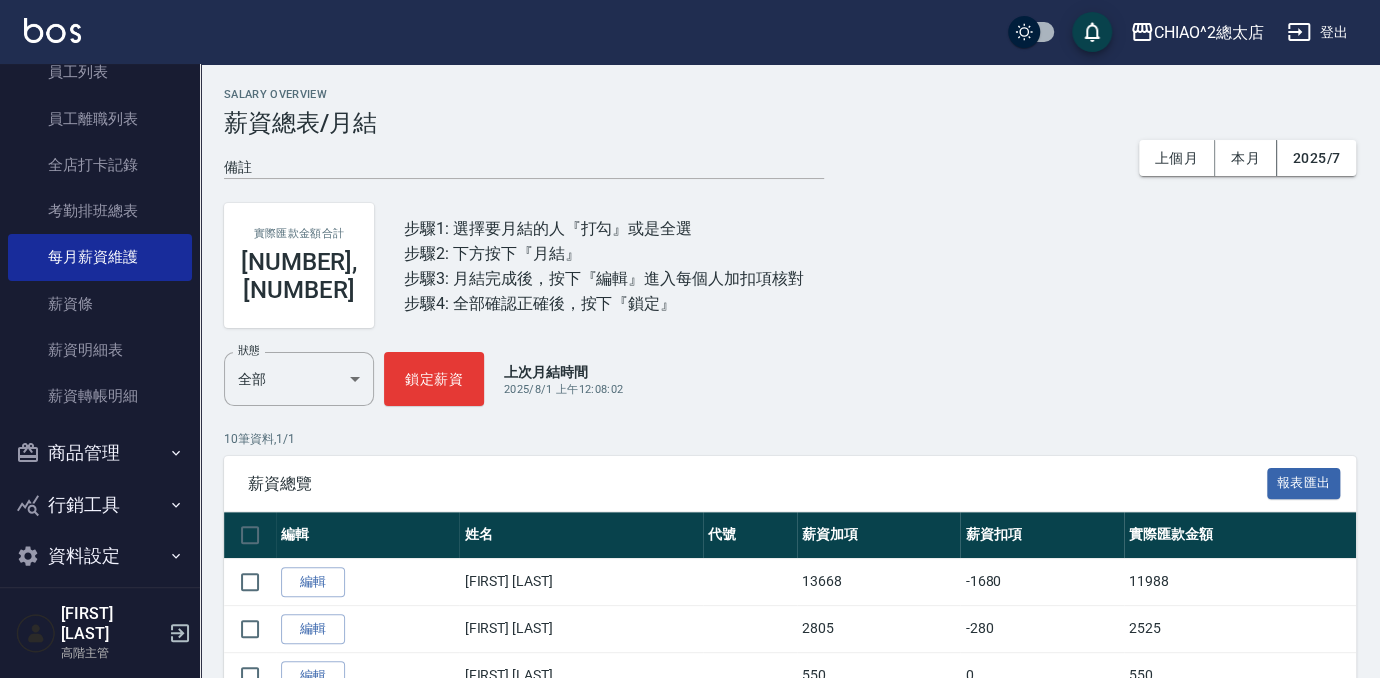 drag, startPoint x: 285, startPoint y: 259, endPoint x: 825, endPoint y: 350, distance: 547.6139 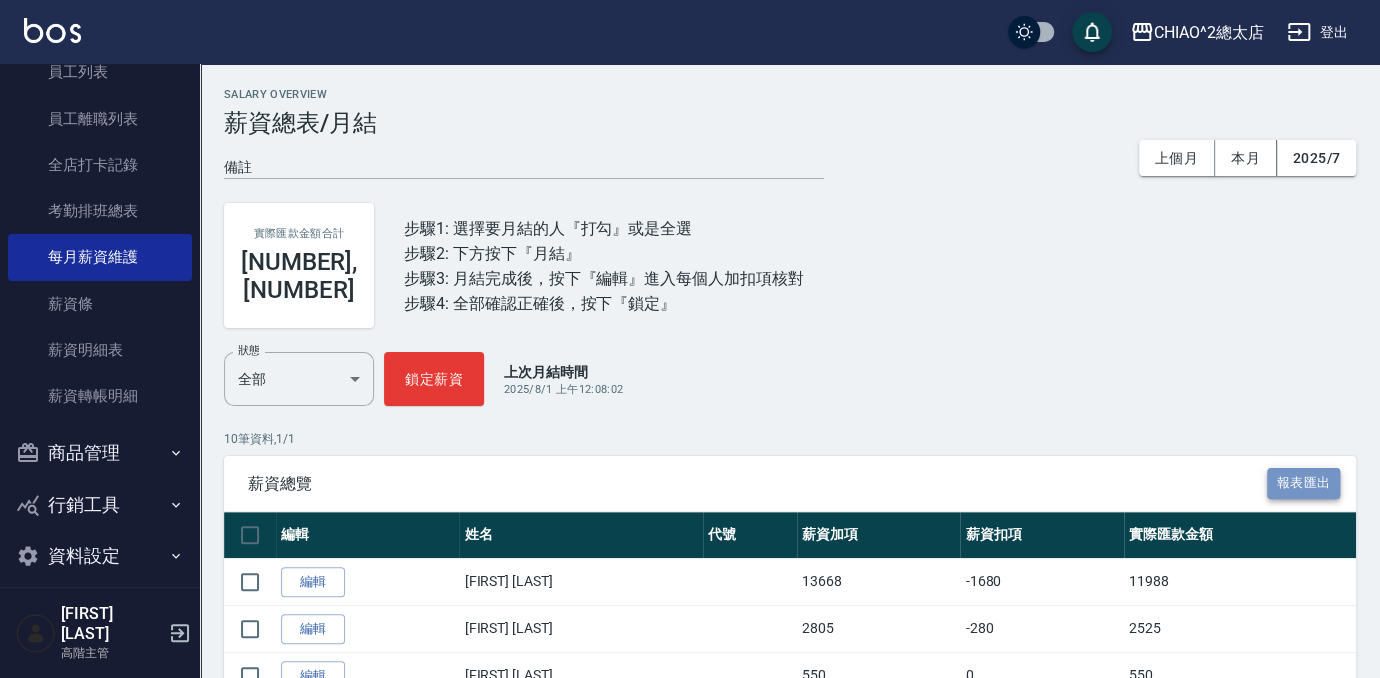 click on "報表匯出" at bounding box center [1304, 483] 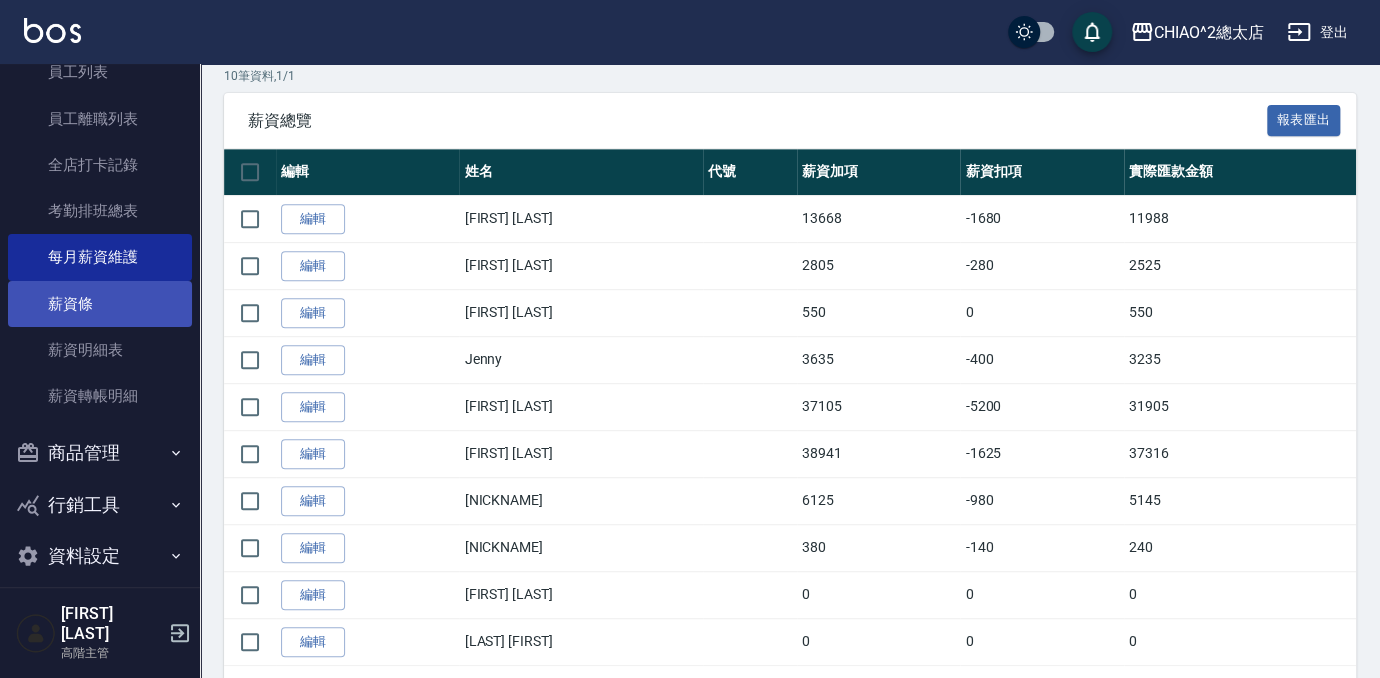 scroll, scrollTop: 383, scrollLeft: 0, axis: vertical 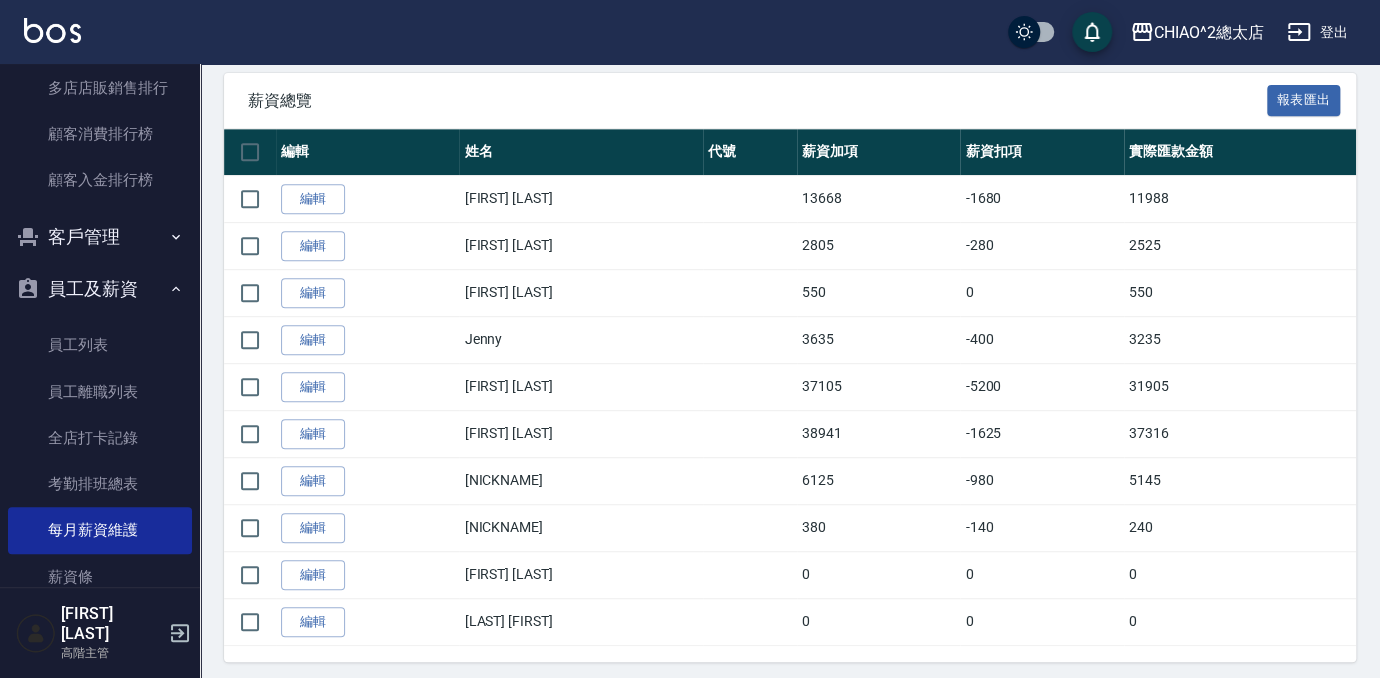 click on "員工及薪資" at bounding box center [100, 289] 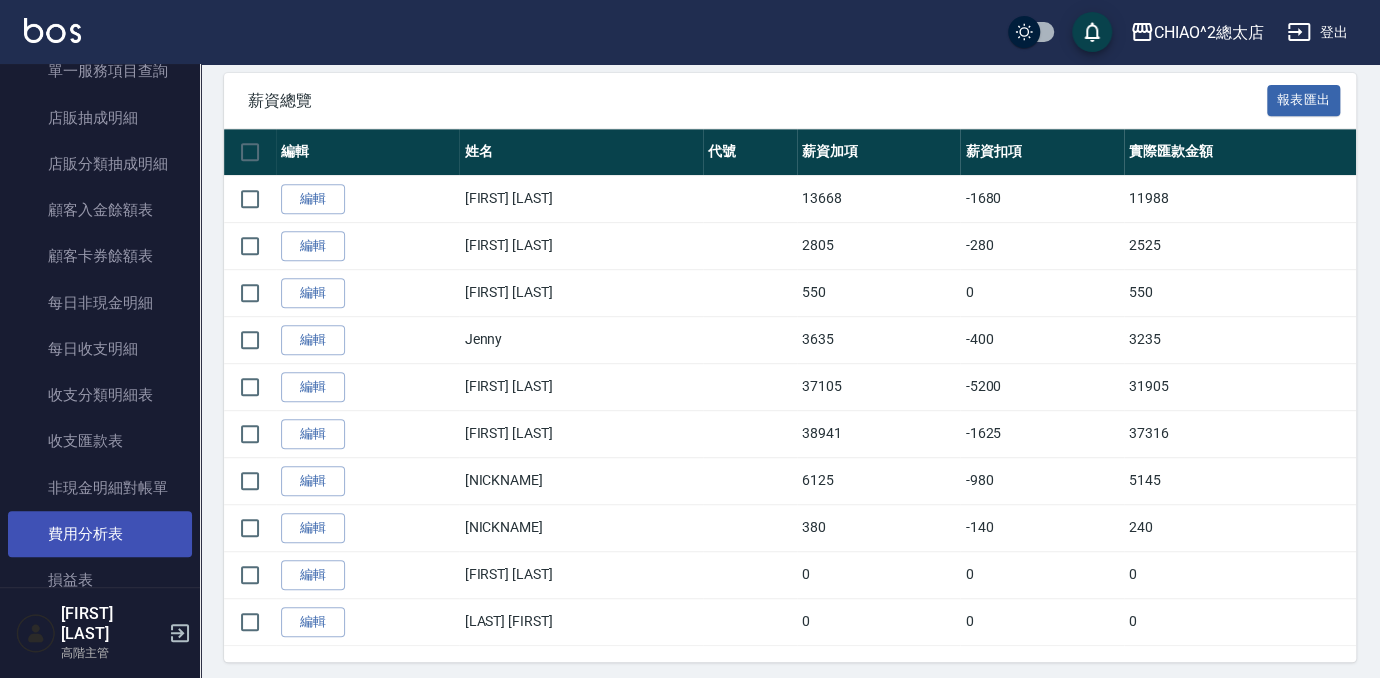 scroll, scrollTop: 1543, scrollLeft: 0, axis: vertical 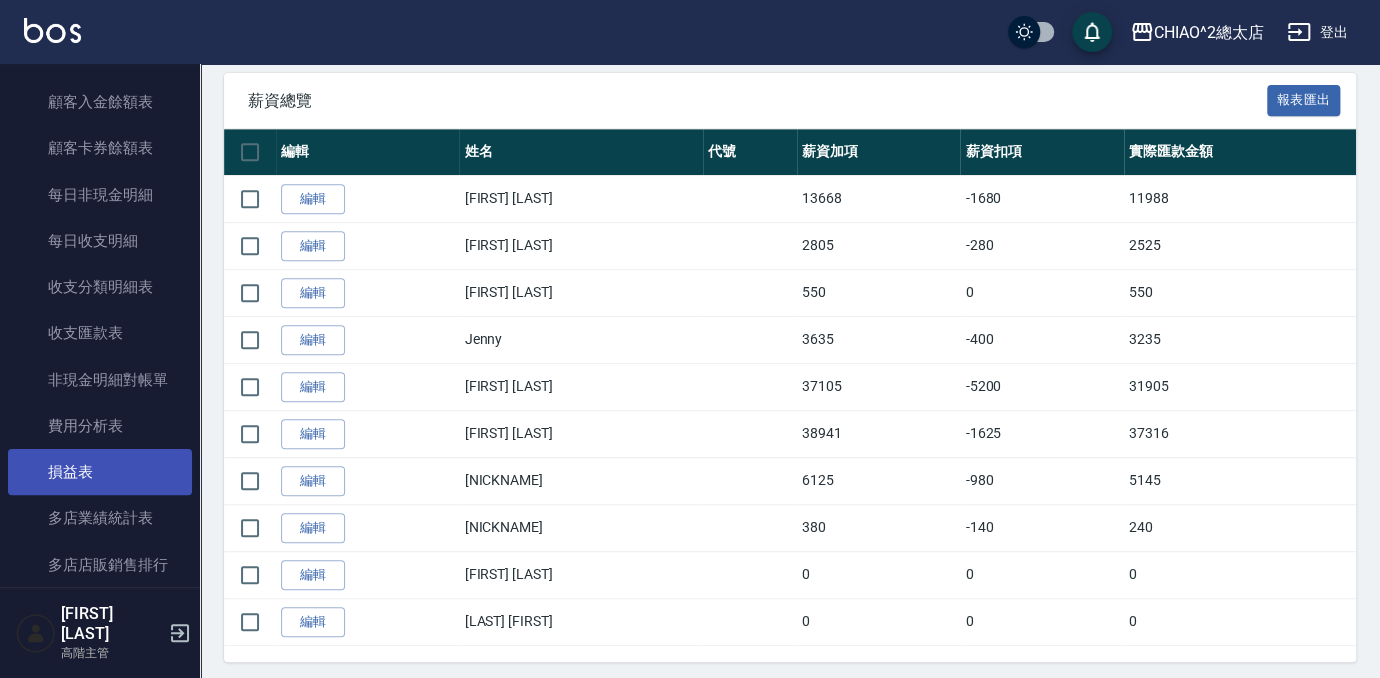 click on "損益表" at bounding box center [100, 472] 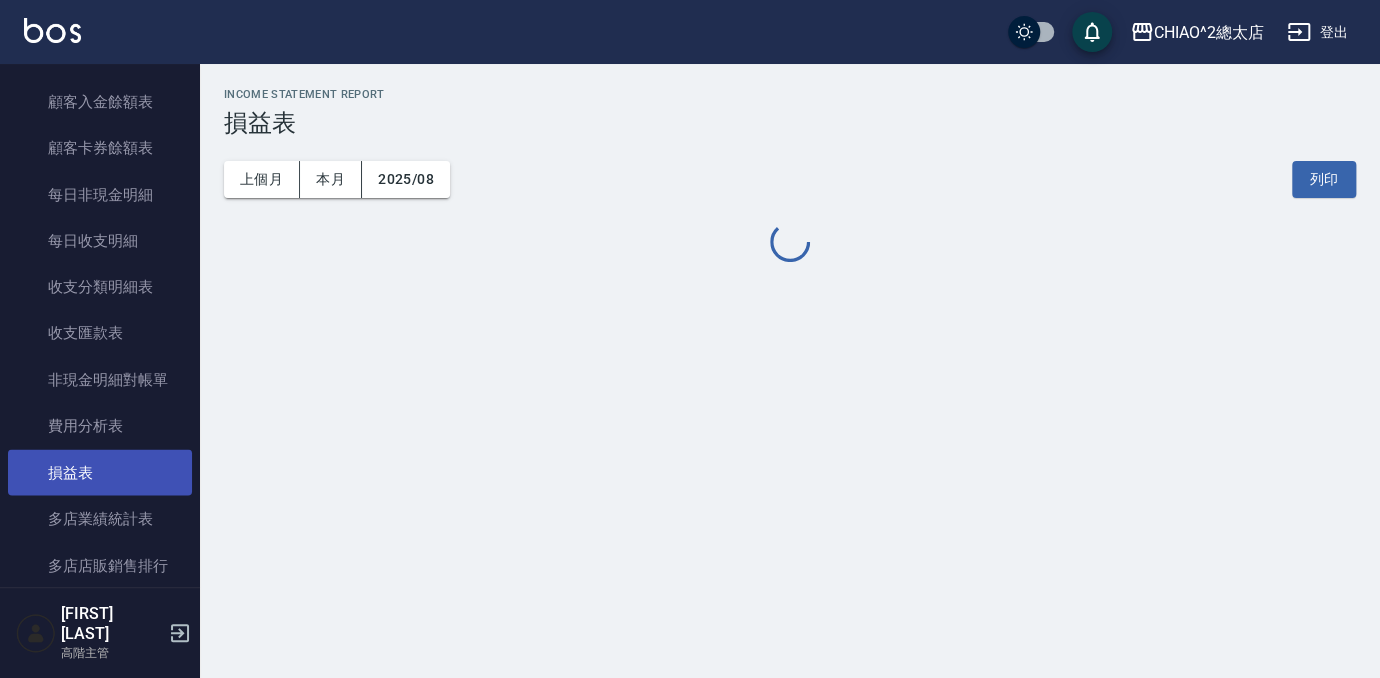 scroll, scrollTop: 0, scrollLeft: 0, axis: both 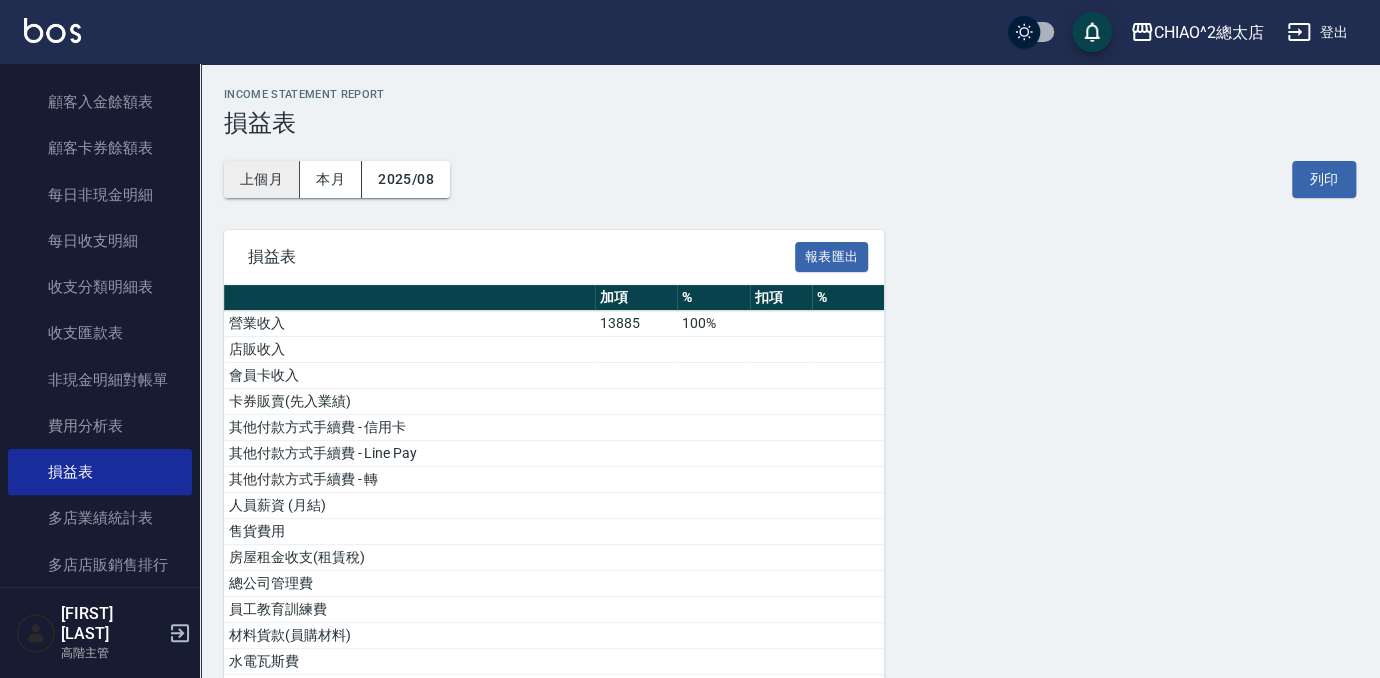 click on "上個月" at bounding box center (262, 179) 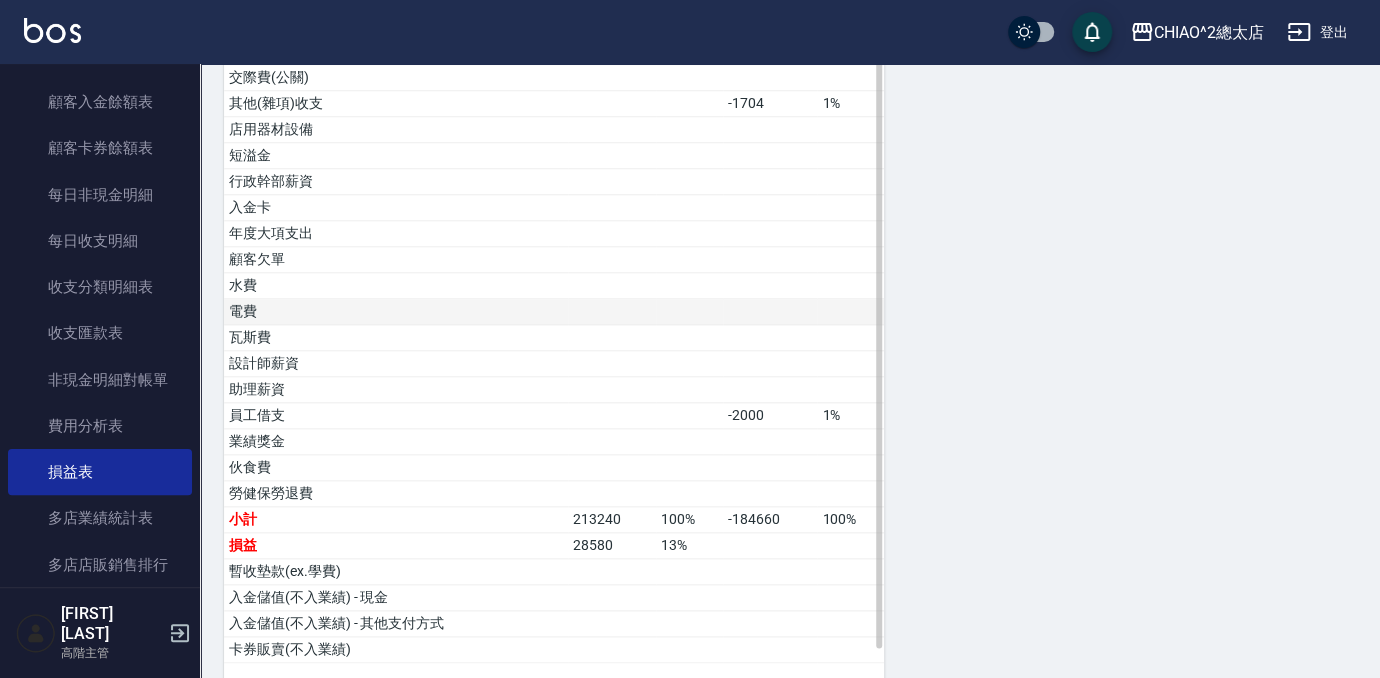 scroll, scrollTop: 889, scrollLeft: 0, axis: vertical 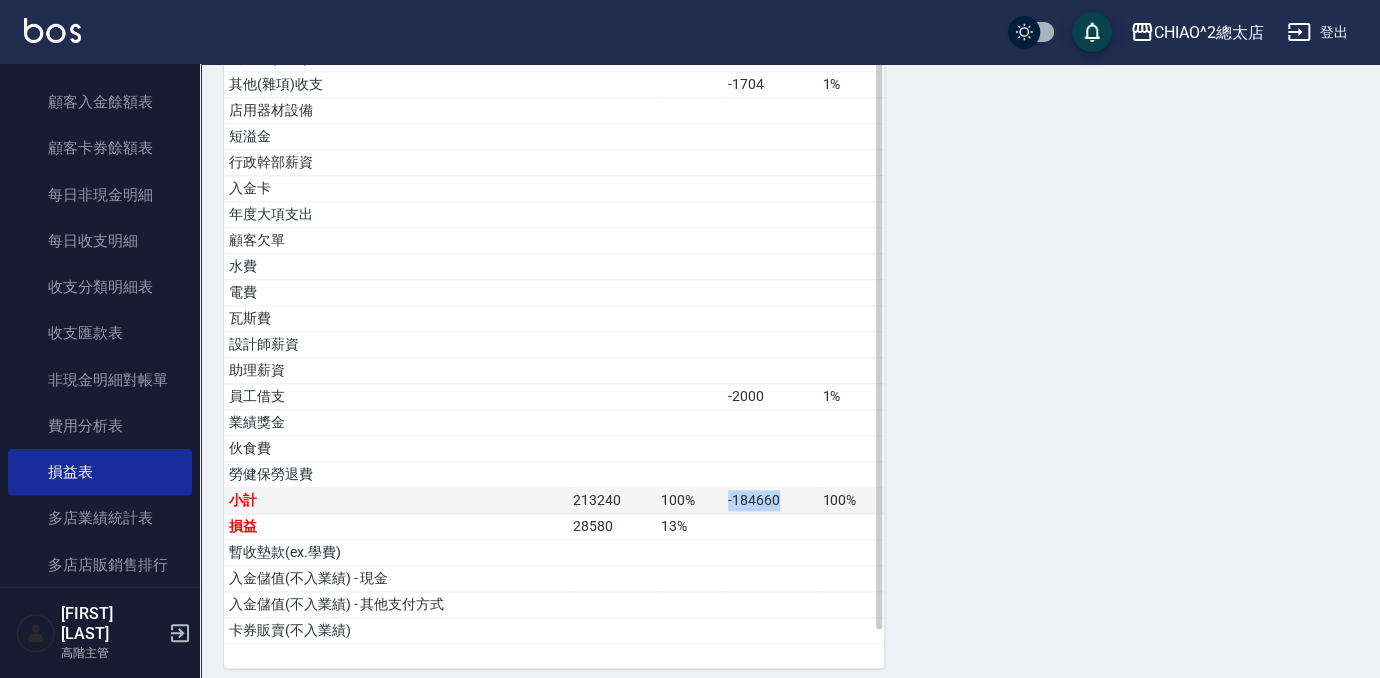drag, startPoint x: 777, startPoint y: 488, endPoint x: 705, endPoint y: 476, distance: 72.99315 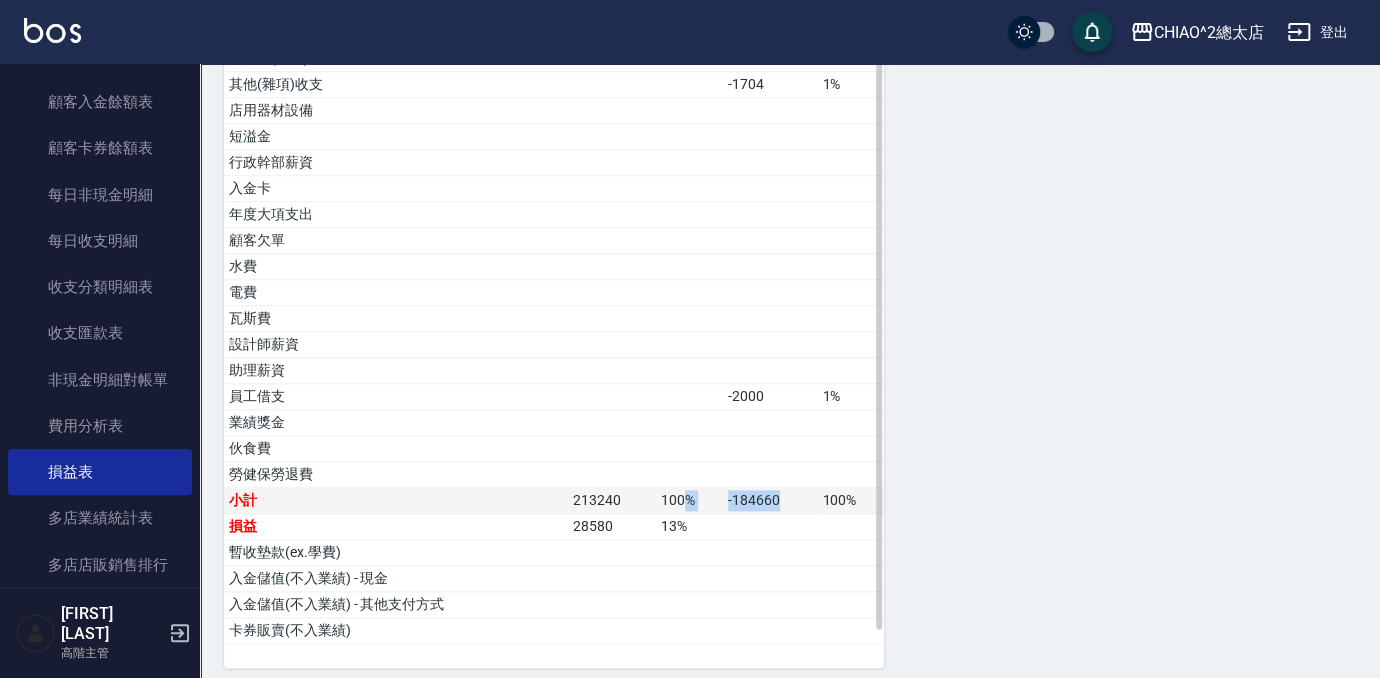 drag, startPoint x: 779, startPoint y: 486, endPoint x: 685, endPoint y: 476, distance: 94.53042 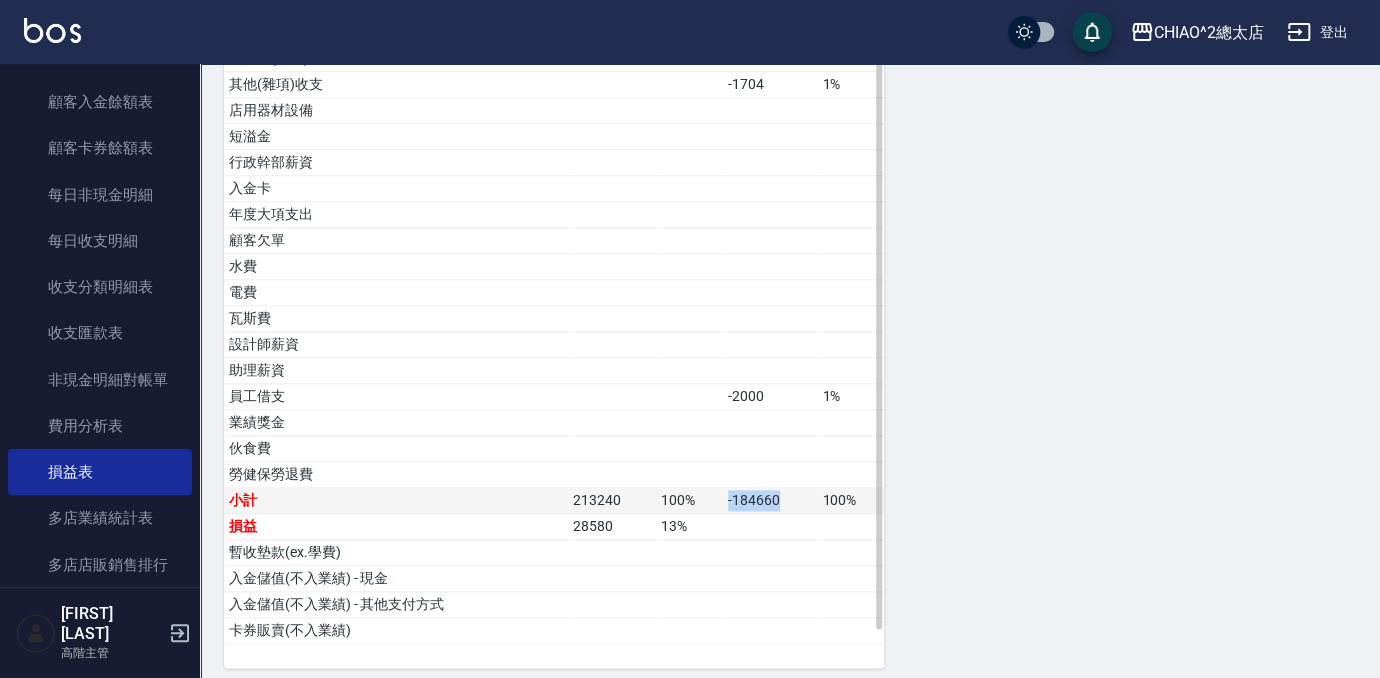 drag, startPoint x: 722, startPoint y: 489, endPoint x: 810, endPoint y: 488, distance: 88.005684 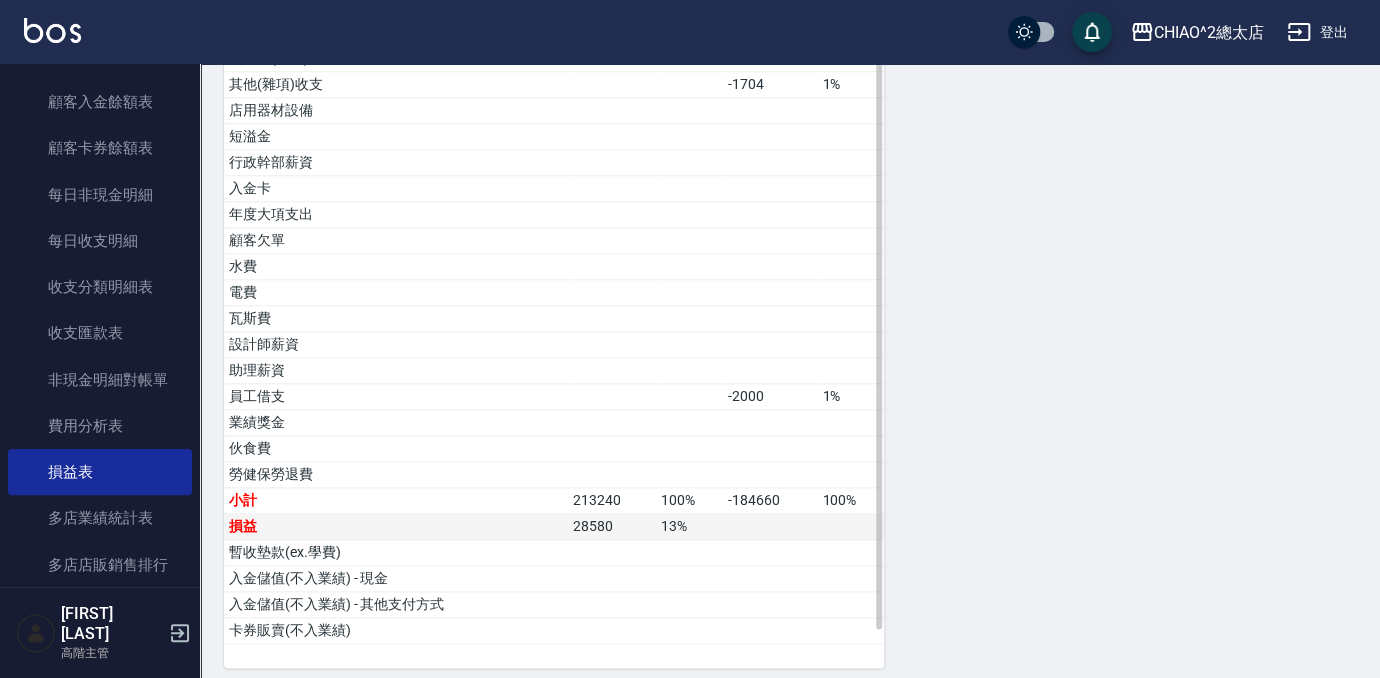 drag, startPoint x: 810, startPoint y: 488, endPoint x: 766, endPoint y: 517, distance: 52.69725 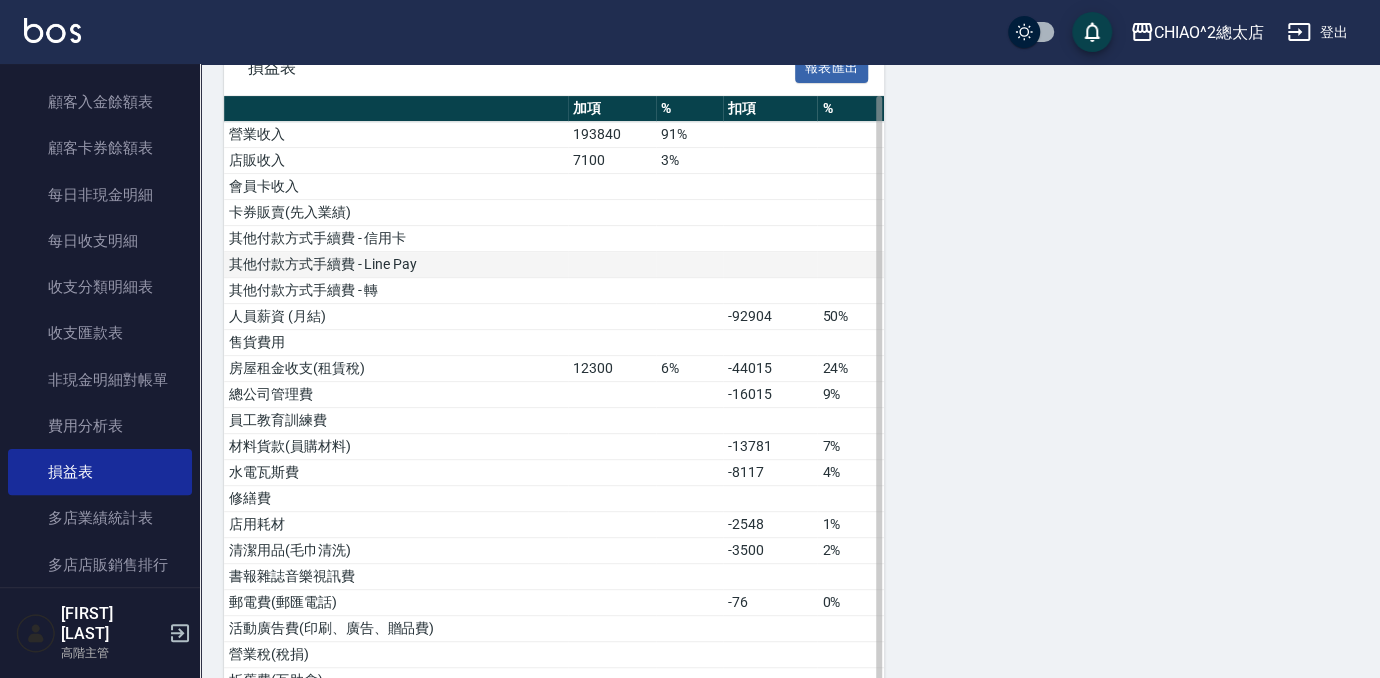 scroll, scrollTop: 71, scrollLeft: 0, axis: vertical 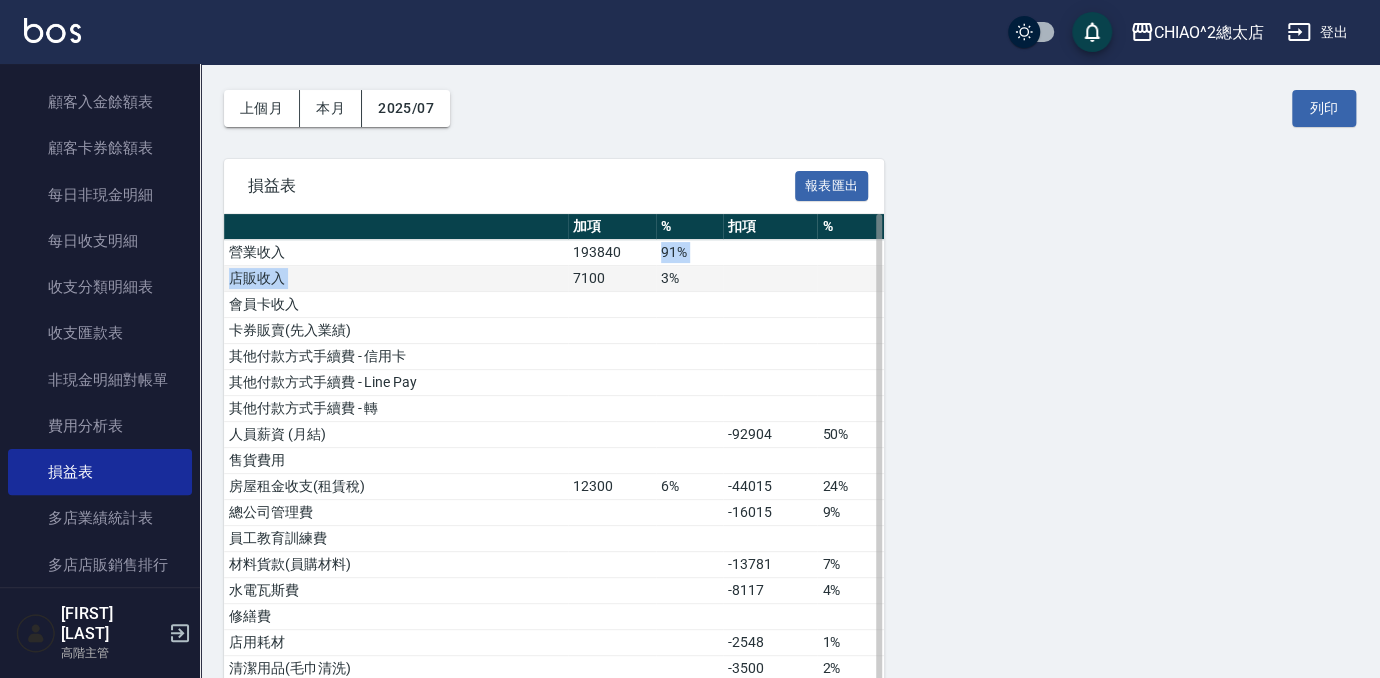 drag, startPoint x: 641, startPoint y: 242, endPoint x: 578, endPoint y: 284, distance: 75.716576 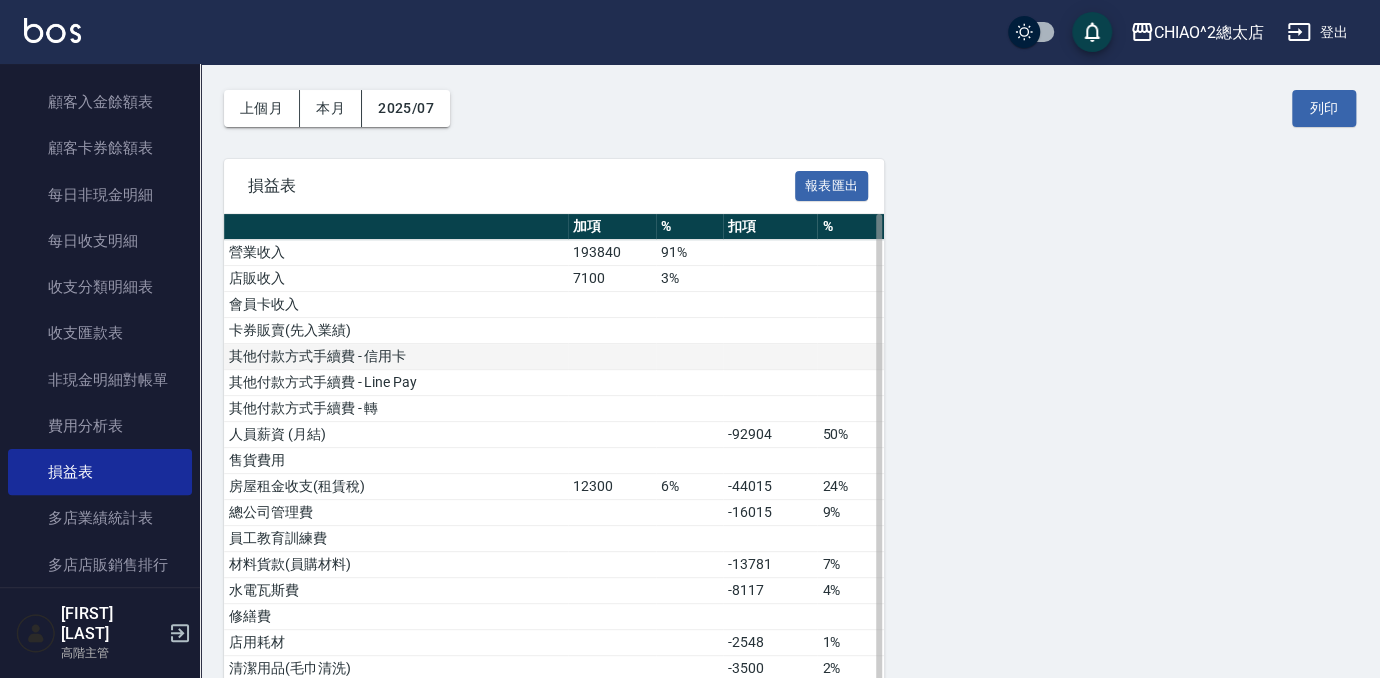 drag, startPoint x: 578, startPoint y: 284, endPoint x: 614, endPoint y: 366, distance: 89.55445 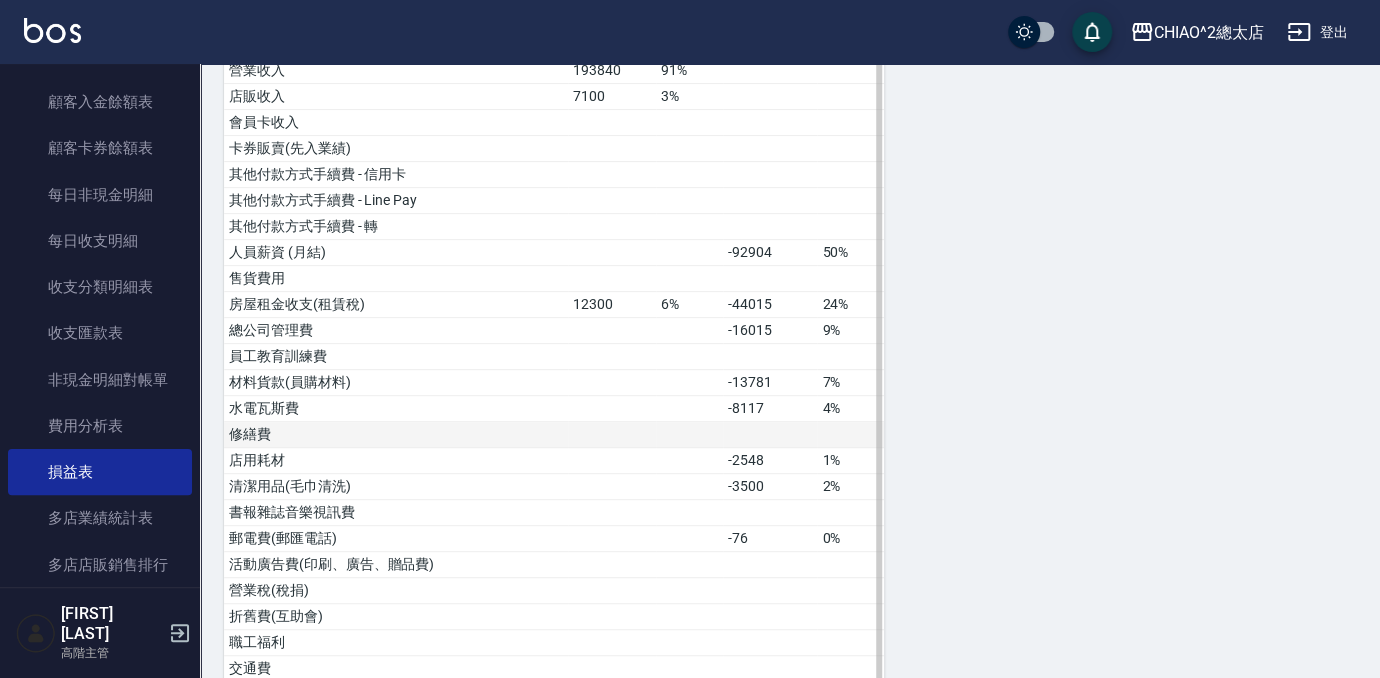 drag, startPoint x: 613, startPoint y: 309, endPoint x: 530, endPoint y: 437, distance: 152.5549 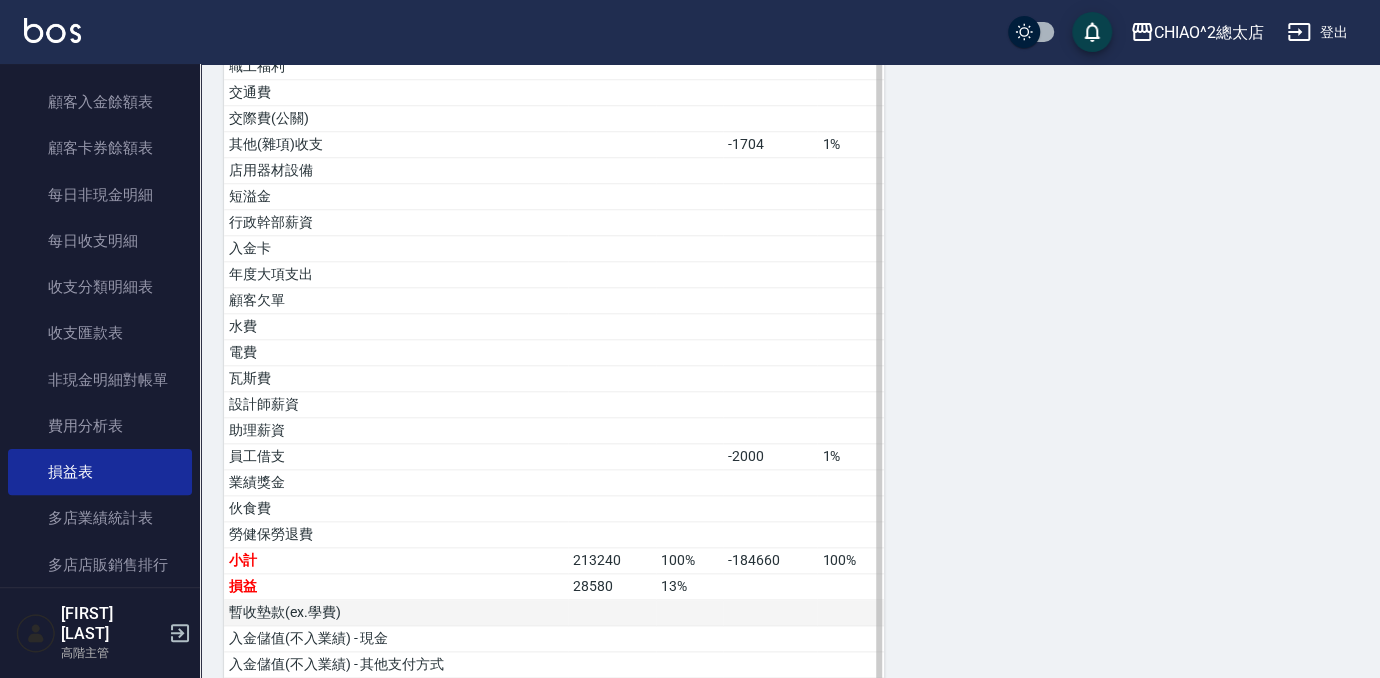 scroll, scrollTop: 889, scrollLeft: 0, axis: vertical 